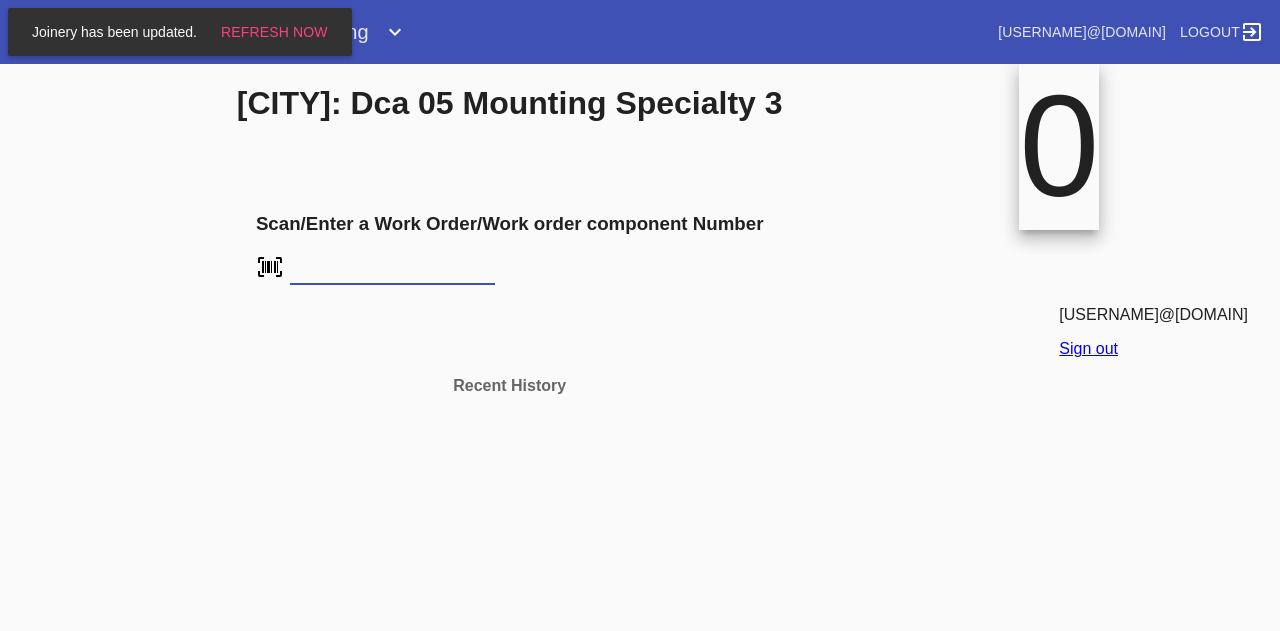 scroll, scrollTop: 0, scrollLeft: 0, axis: both 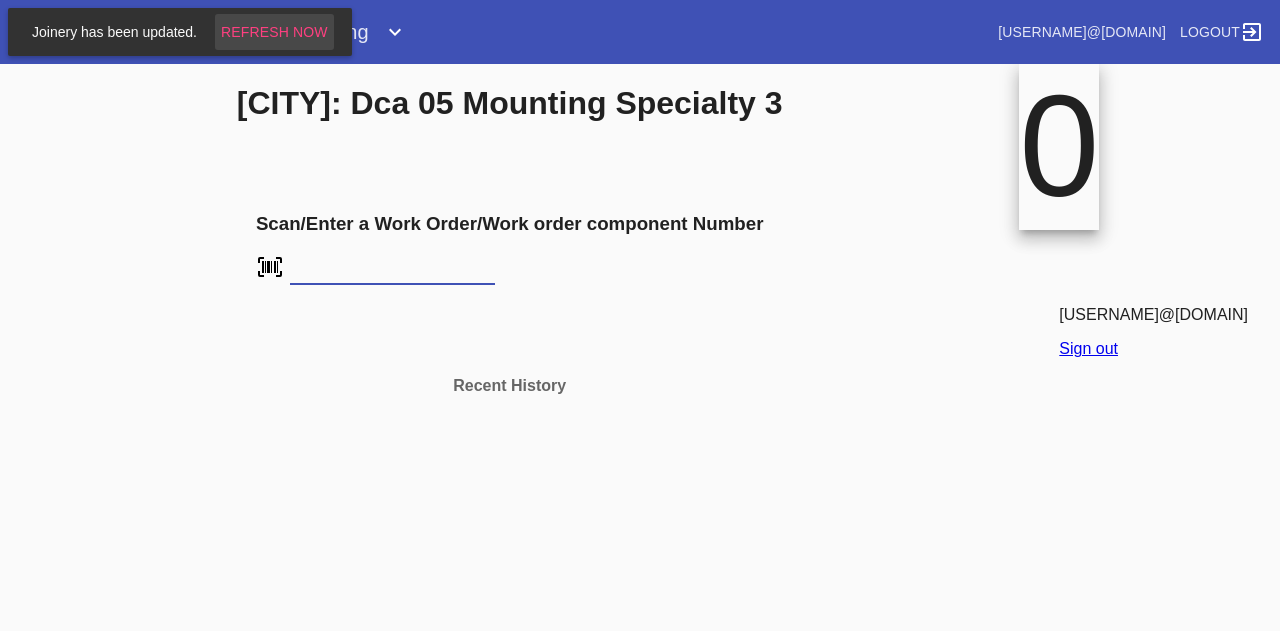 click on "Refresh Now" at bounding box center (274, 32) 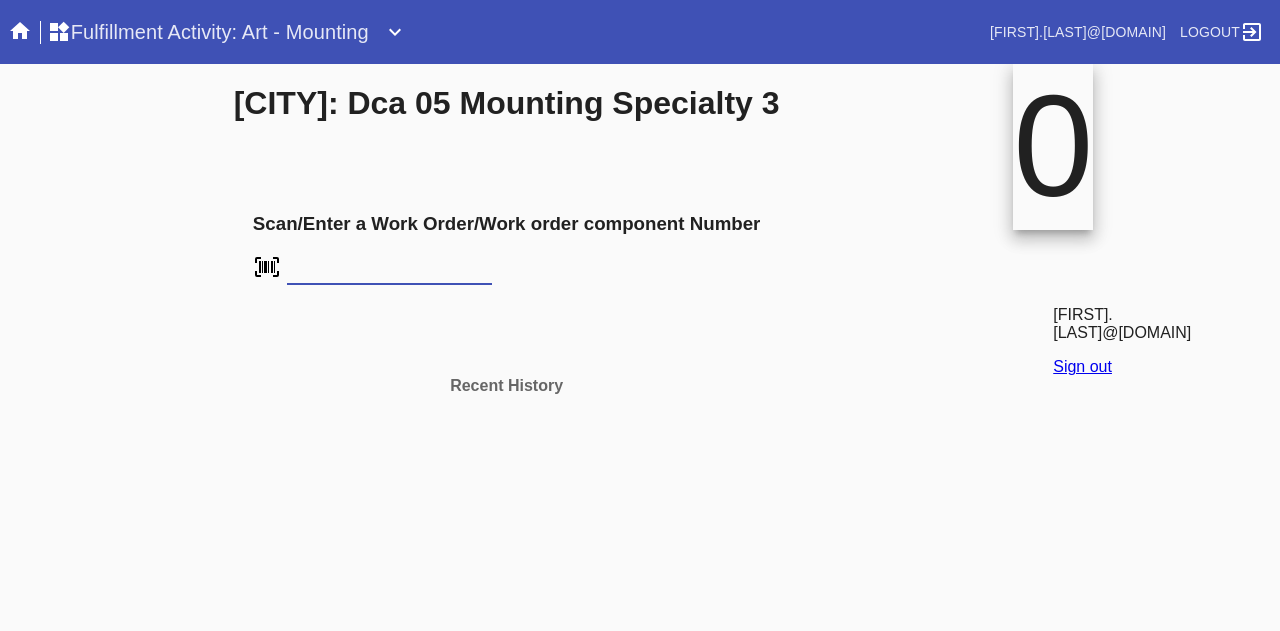 scroll, scrollTop: 0, scrollLeft: 0, axis: both 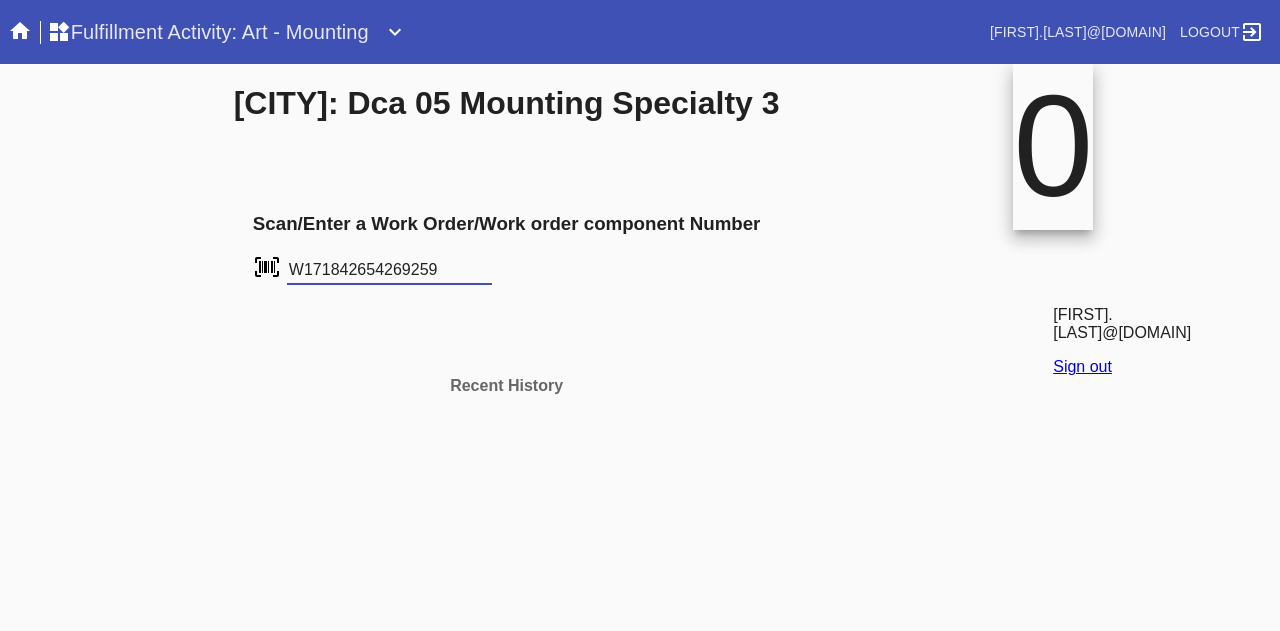 type on "W171842654269259" 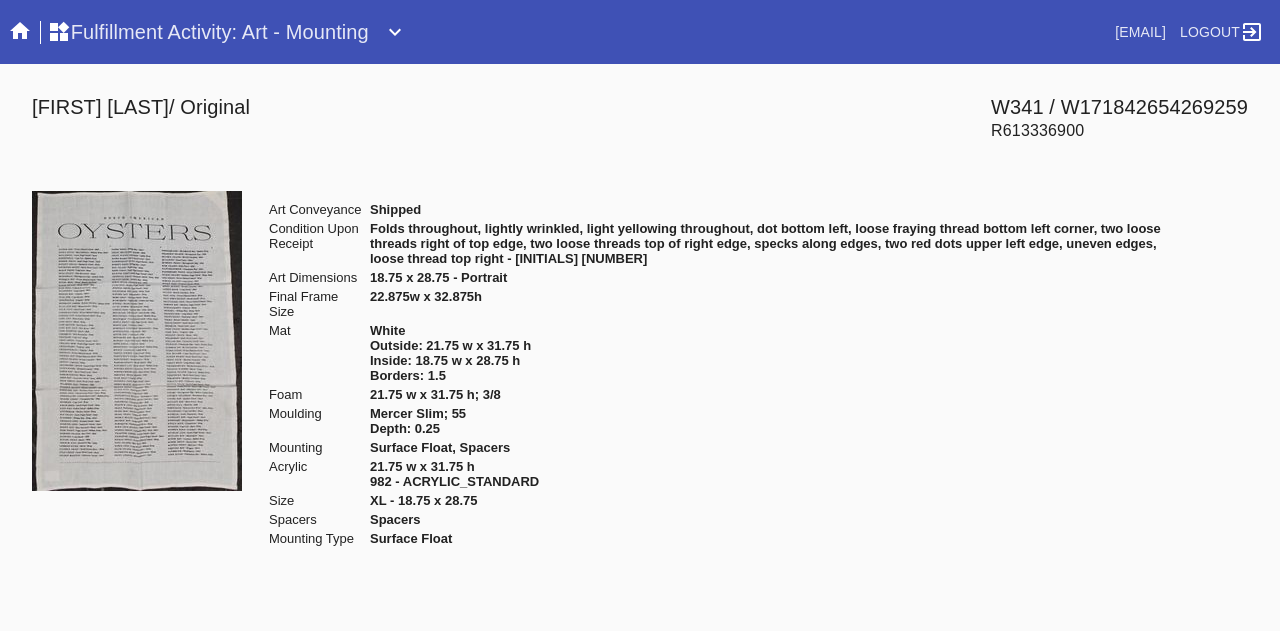 scroll, scrollTop: 0, scrollLeft: 0, axis: both 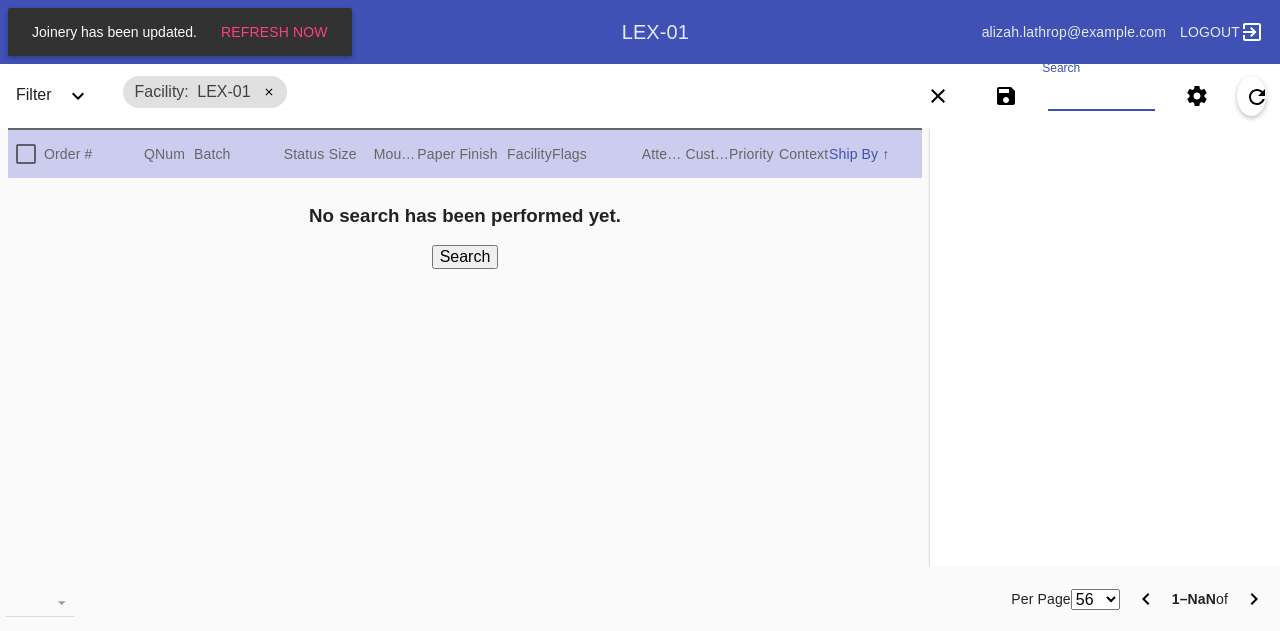 click on "Search" at bounding box center (1101, 96) 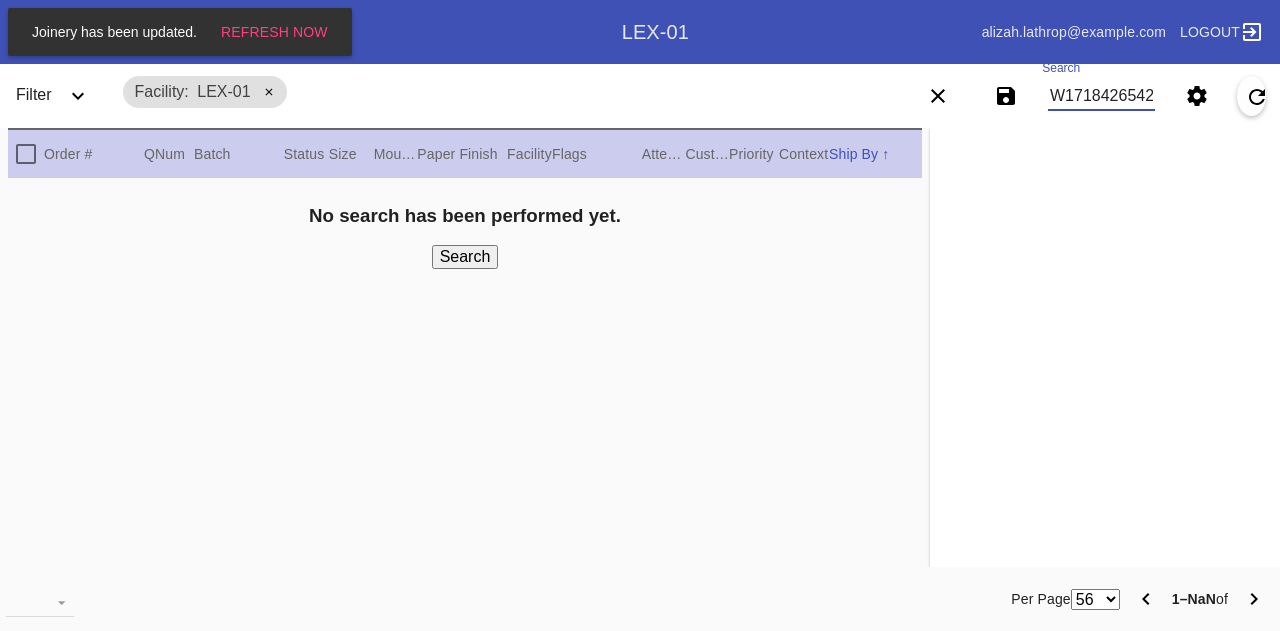 scroll, scrollTop: 0, scrollLeft: 45, axis: horizontal 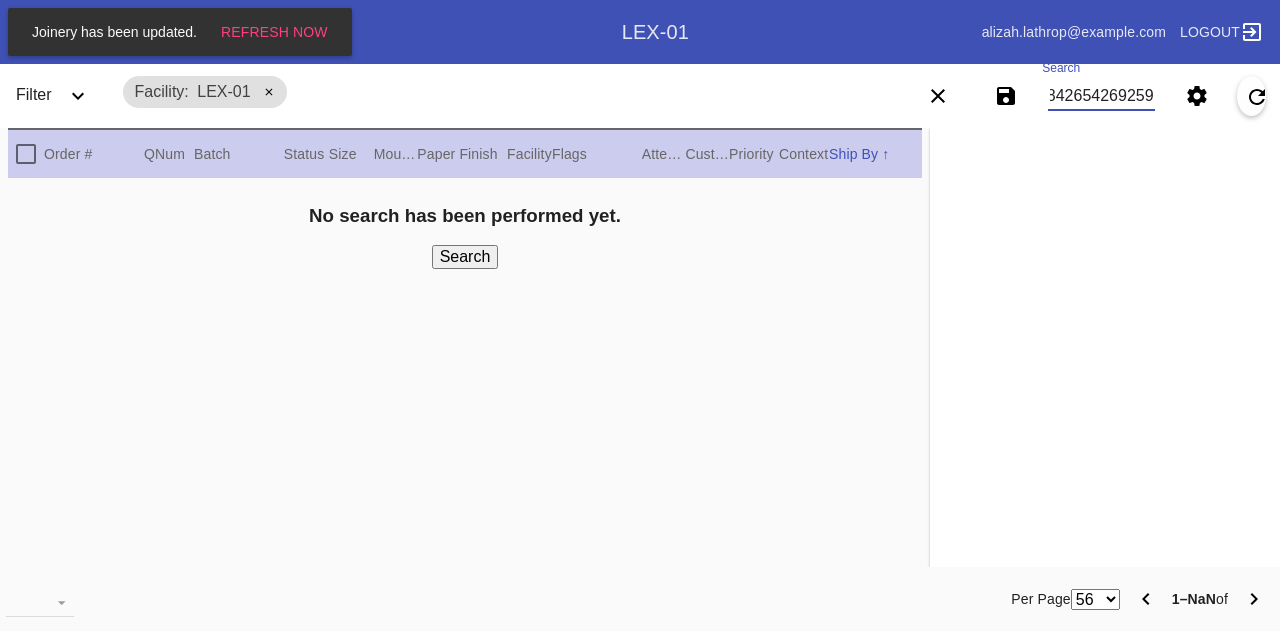 type on "W171842654269259" 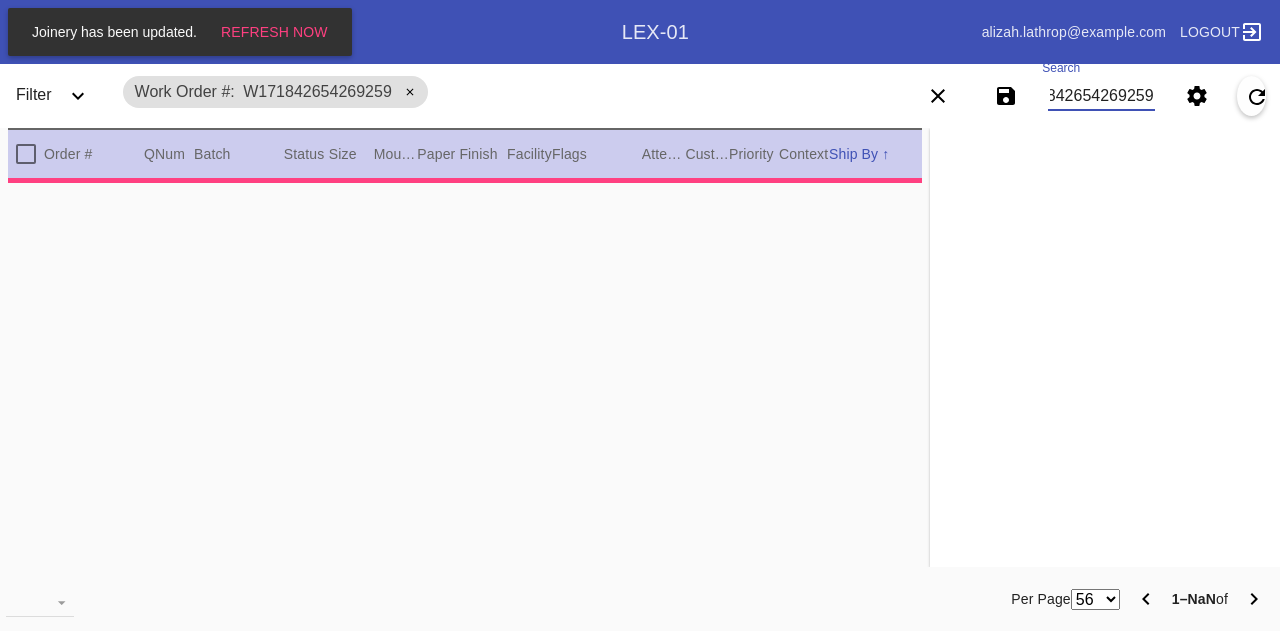type on "1.5" 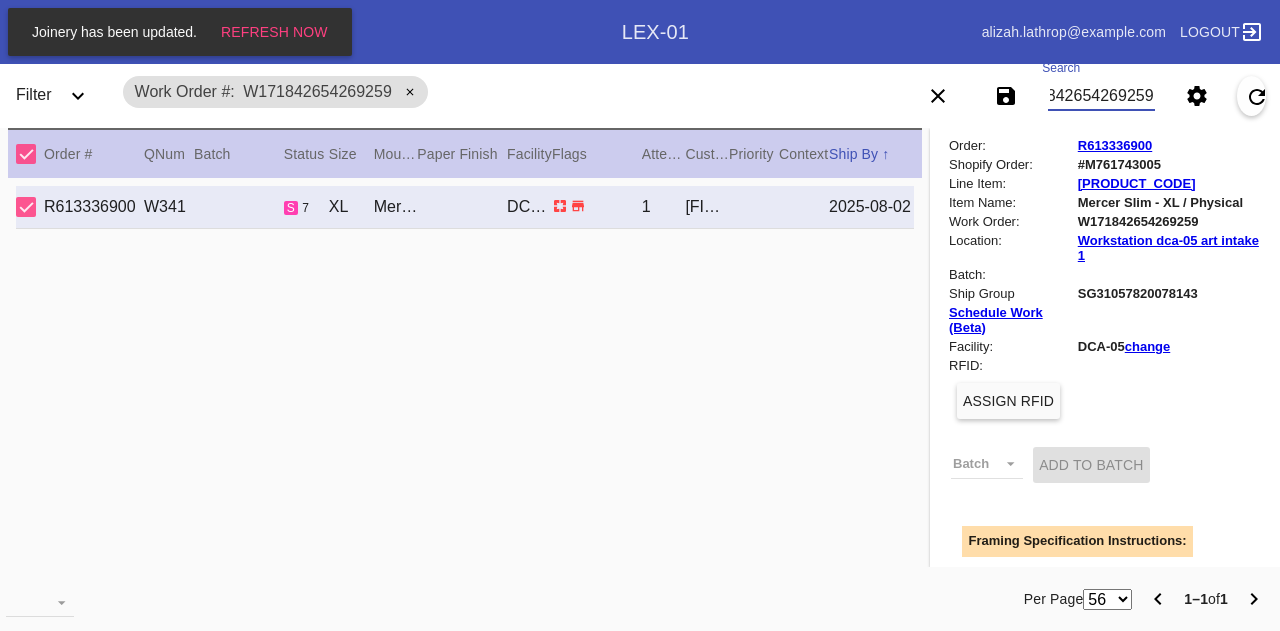 scroll, scrollTop: 153, scrollLeft: 0, axis: vertical 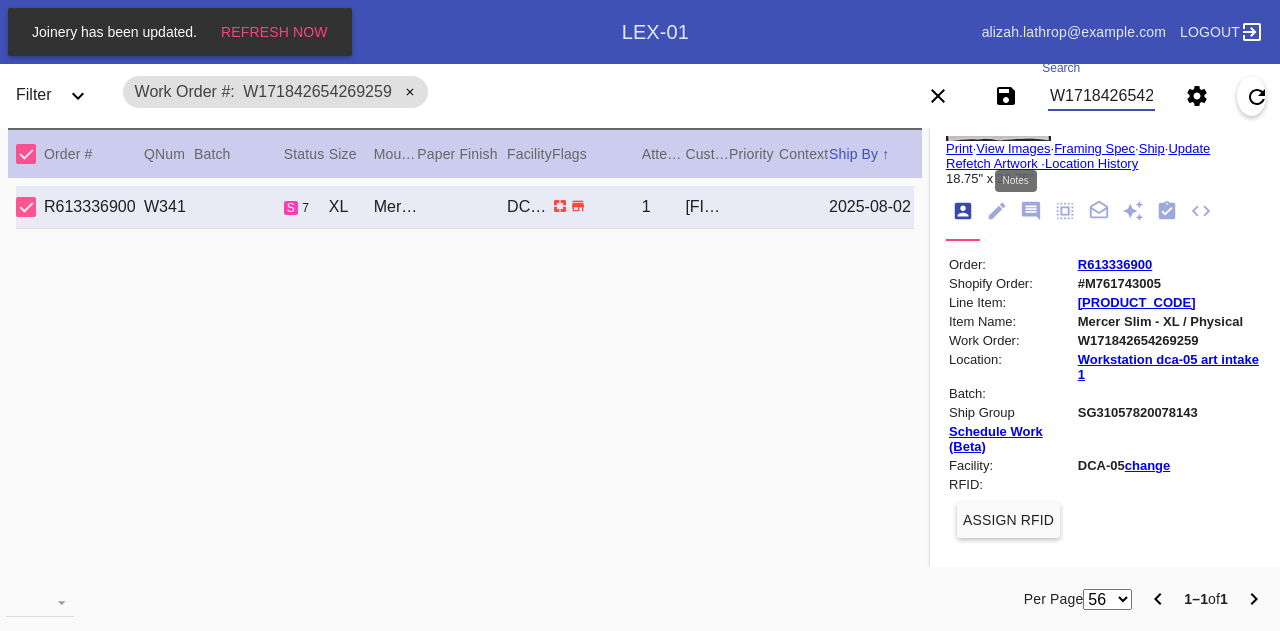 click 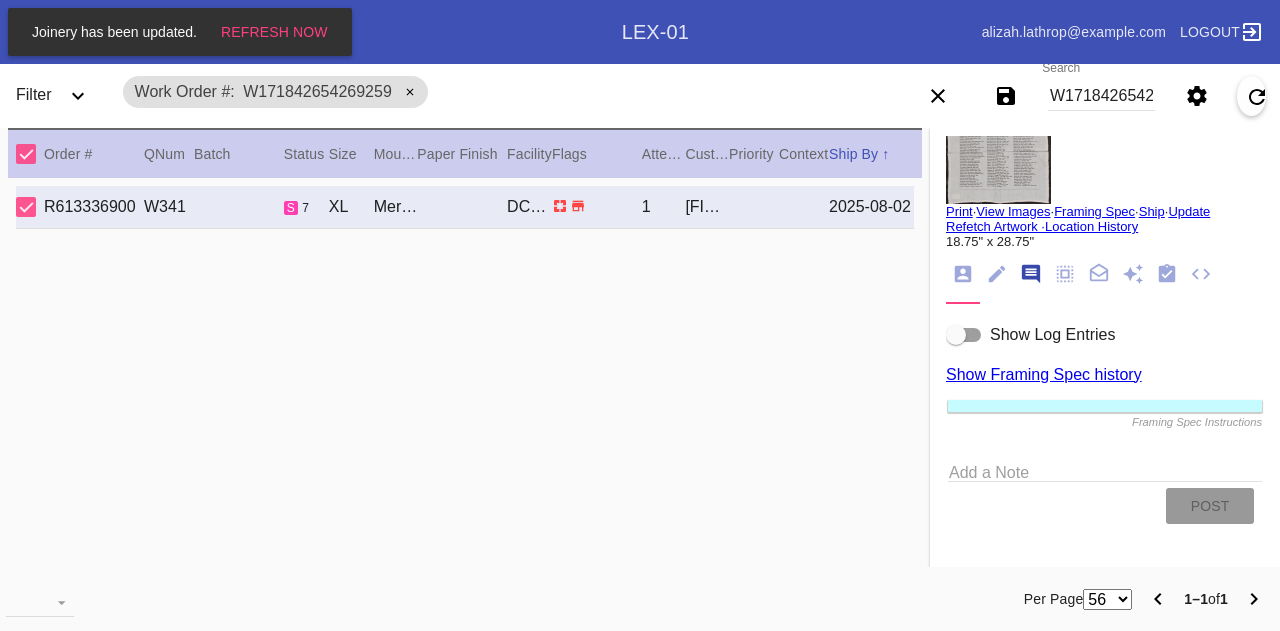 scroll, scrollTop: 122, scrollLeft: 0, axis: vertical 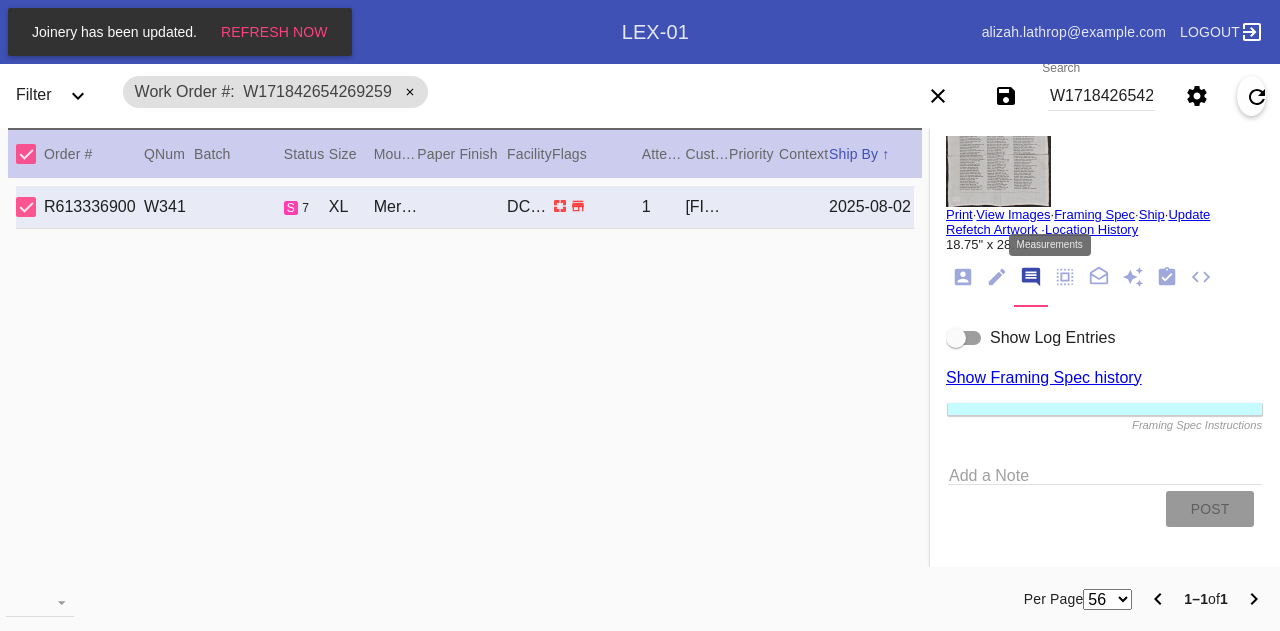 click 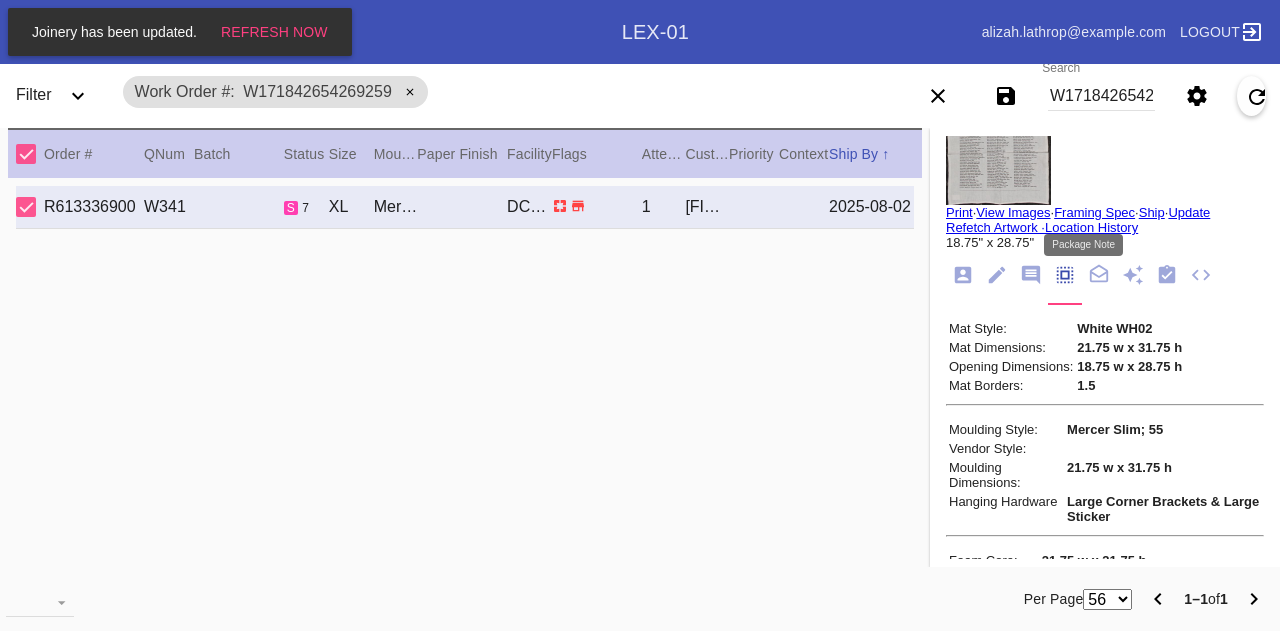 click 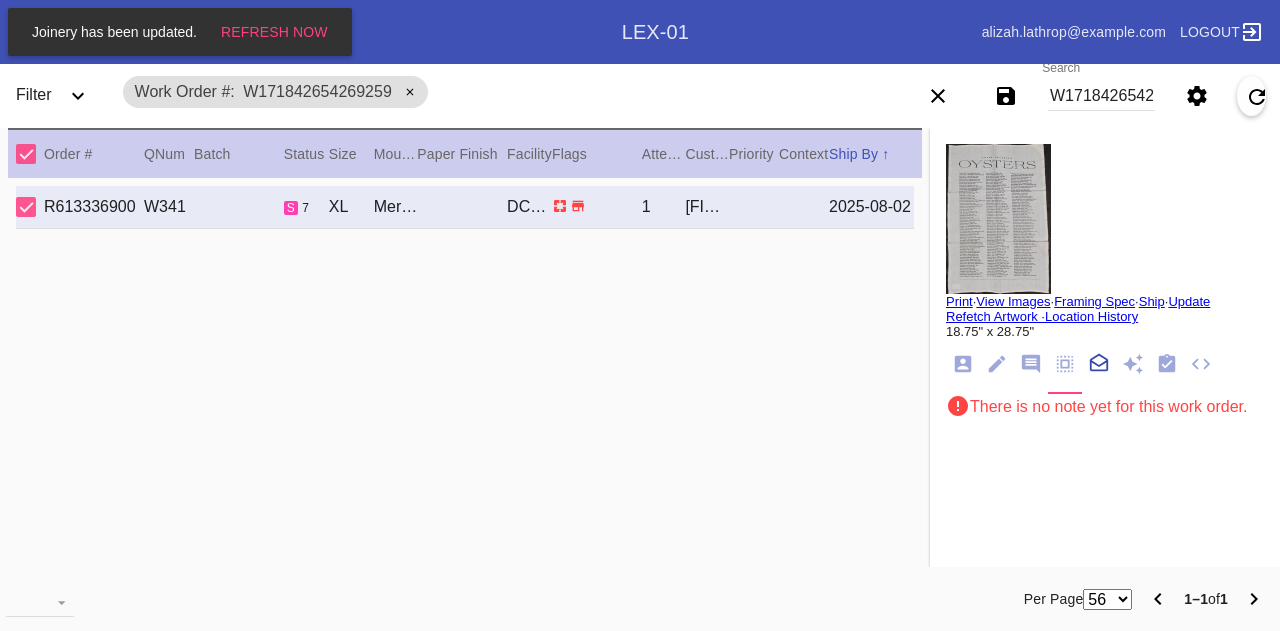 scroll, scrollTop: 220, scrollLeft: 0, axis: vertical 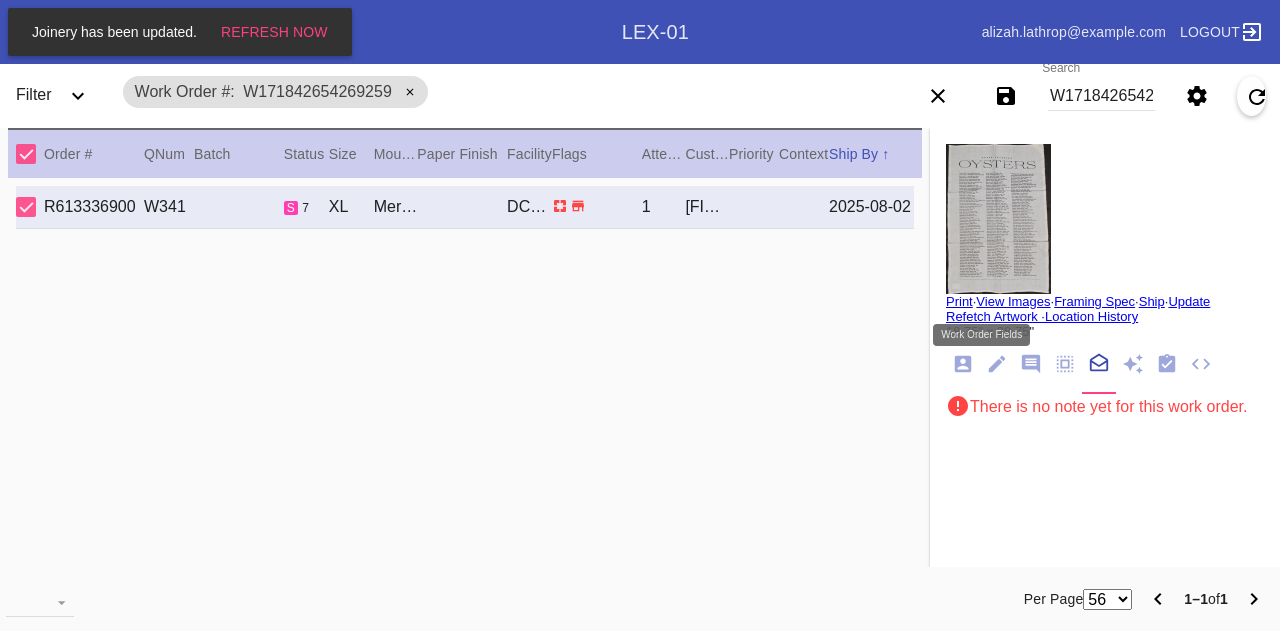 click 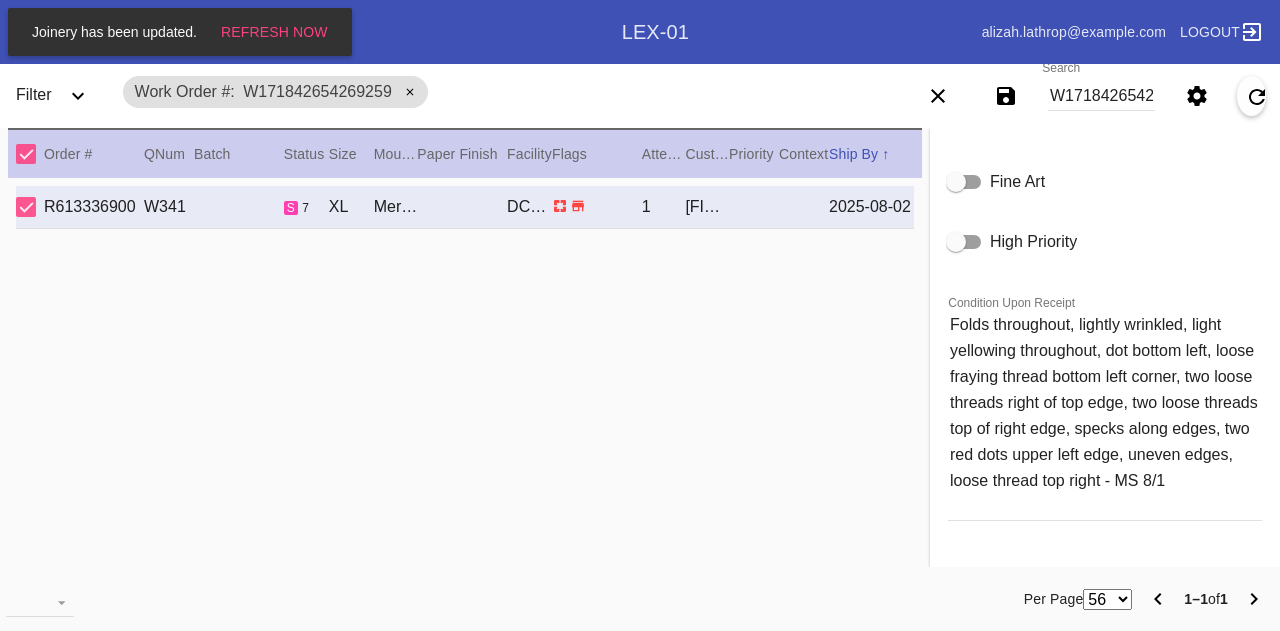 scroll, scrollTop: 1420, scrollLeft: 0, axis: vertical 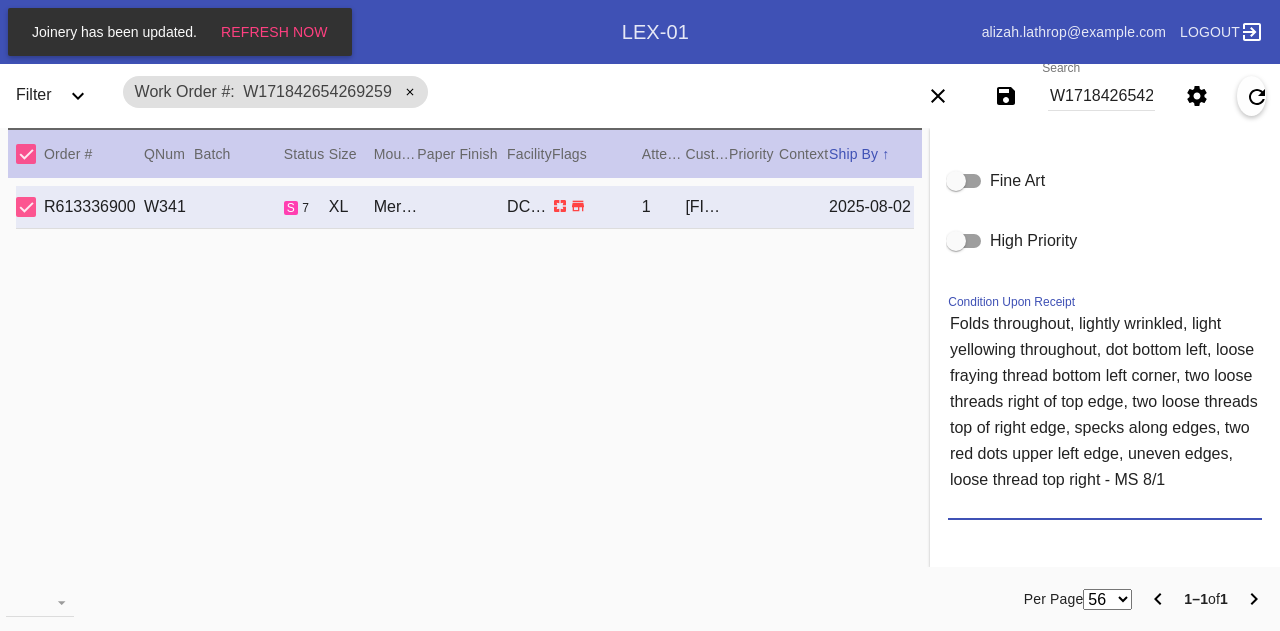 click on "Folds throughout, lightly wrinkled, light yellowing throughout, dot bottom left, loose fraying thread bottom left corner, two loose threads right of top edge, two loose threads top of right edge, specks along edges, two red dots upper left edge, uneven edges, loose thread top right - MS 8/1" at bounding box center [1105, 414] 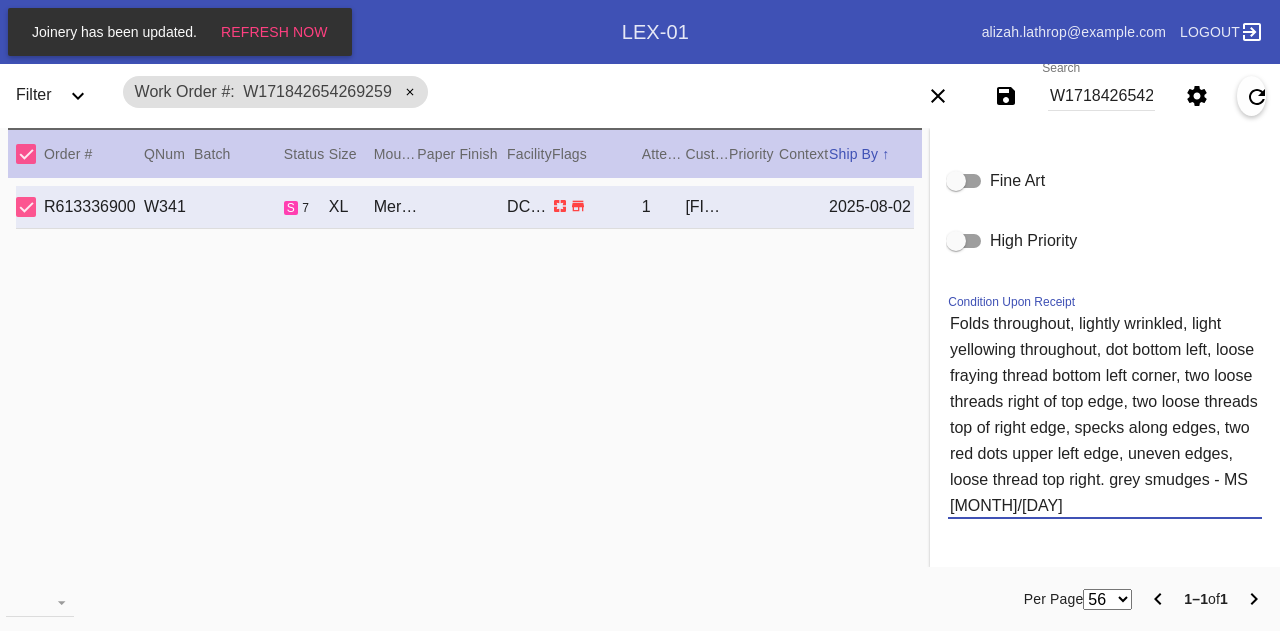 click on "Folds throughout, lightly wrinkled, light yellowing throughout, dot bottom left, loose fraying thread bottom left corner, two loose threads right of top edge, two loose threads top of right edge, specks along edges, two red dots upper left edge, uneven edges, loose thread top right. grey smudes - MS 8/1" at bounding box center [1105, 414] 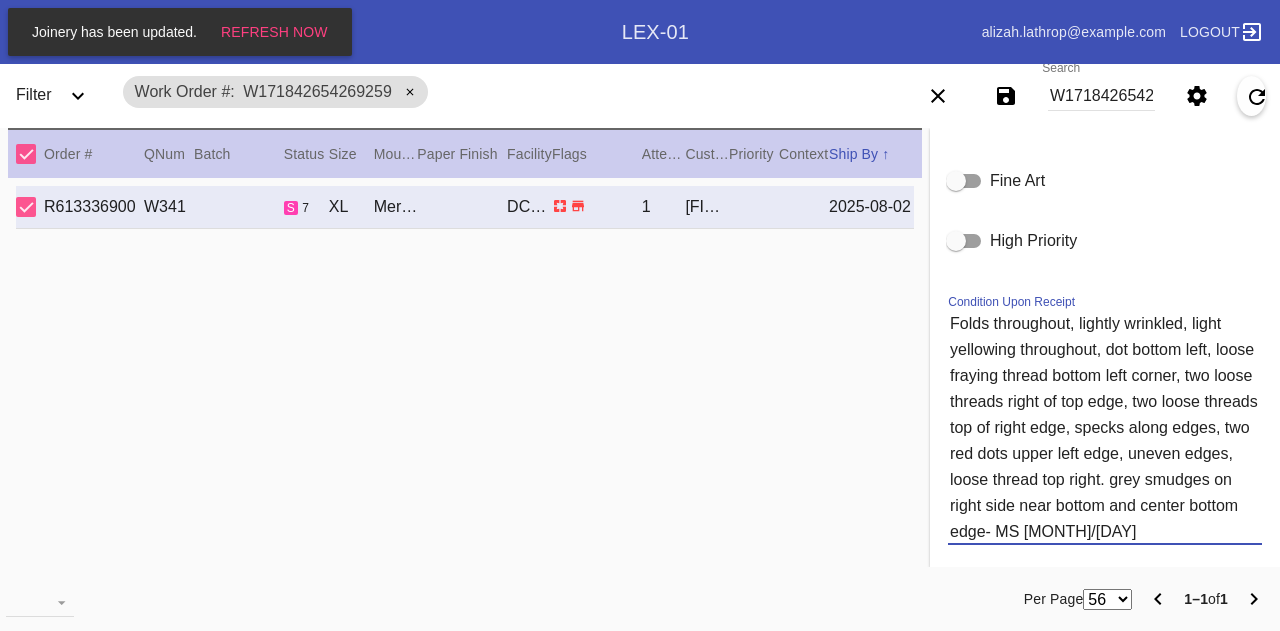 type on "Folds throughout, lightly wrinkled, light yellowing throughout, dot bottom left, loose fraying thread bottom left corner, two loose threads right of top edge, two loose threads top of right edge, specks along edges, two red dots upper left edge, uneven edges, loose thread top right. grey smudges on right side near bottom and center bottom edge- MS 8/1" 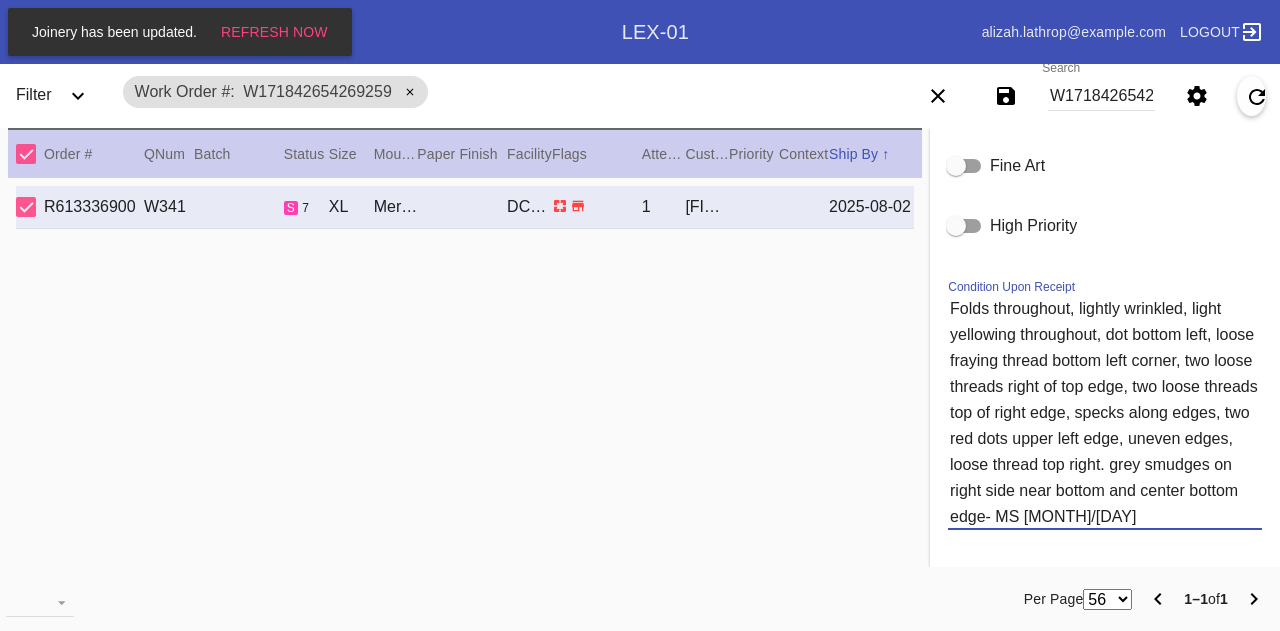 click on "R613336900 W341 s   7 XL Mercer Slim / White DCA-05 1 Kadion DeZee
2025-08-02" at bounding box center (465, 383) 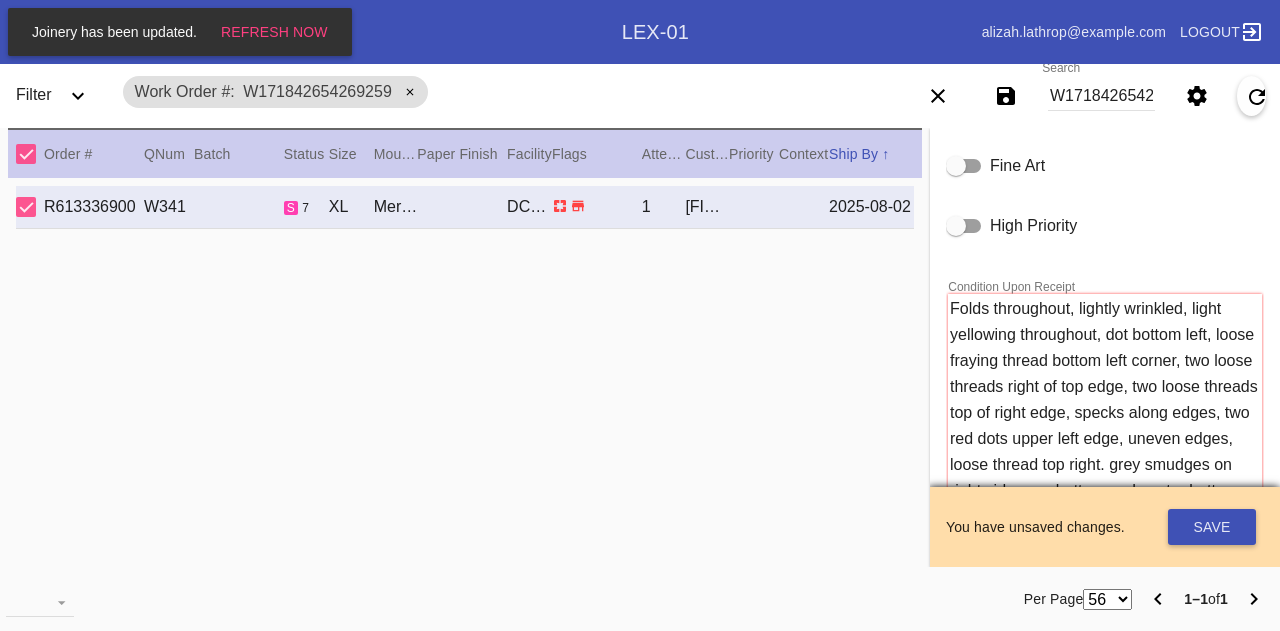 scroll, scrollTop: 1420, scrollLeft: 0, axis: vertical 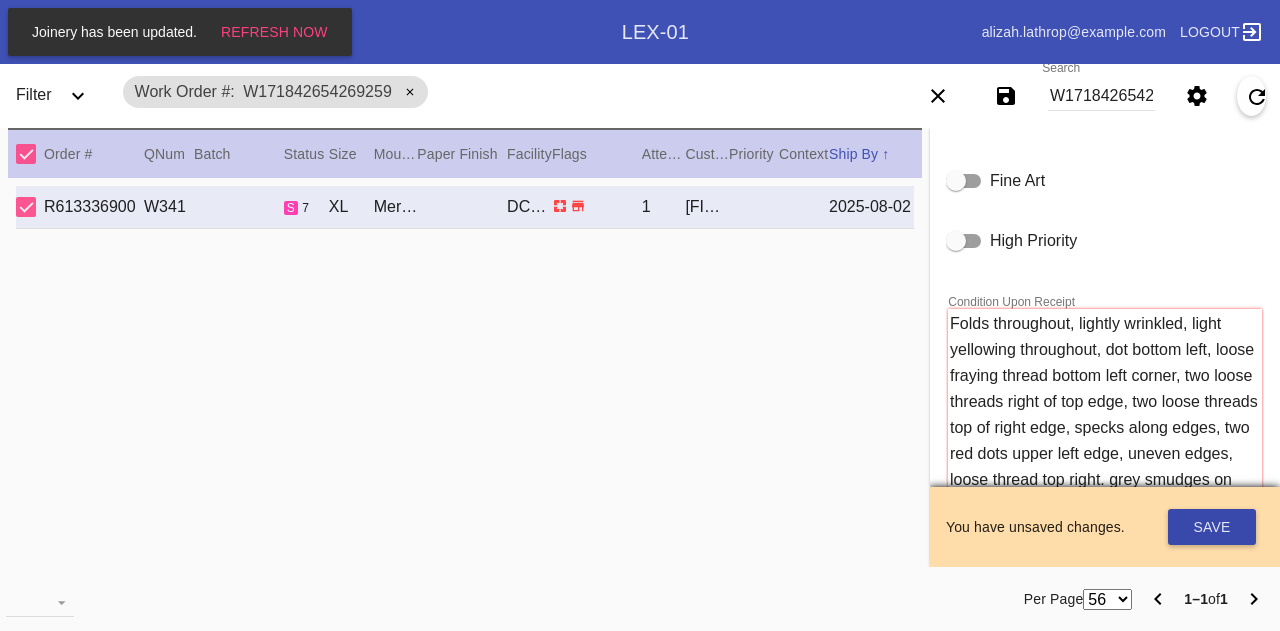click on "Save" at bounding box center [1212, 527] 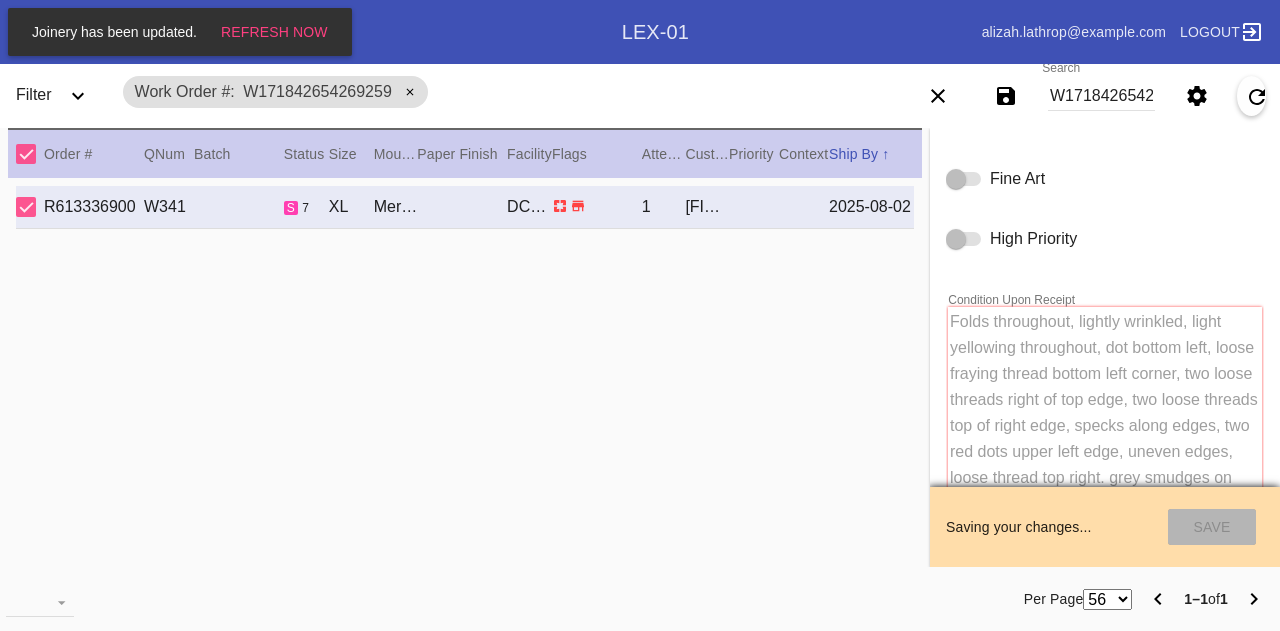 scroll, scrollTop: 1418, scrollLeft: 0, axis: vertical 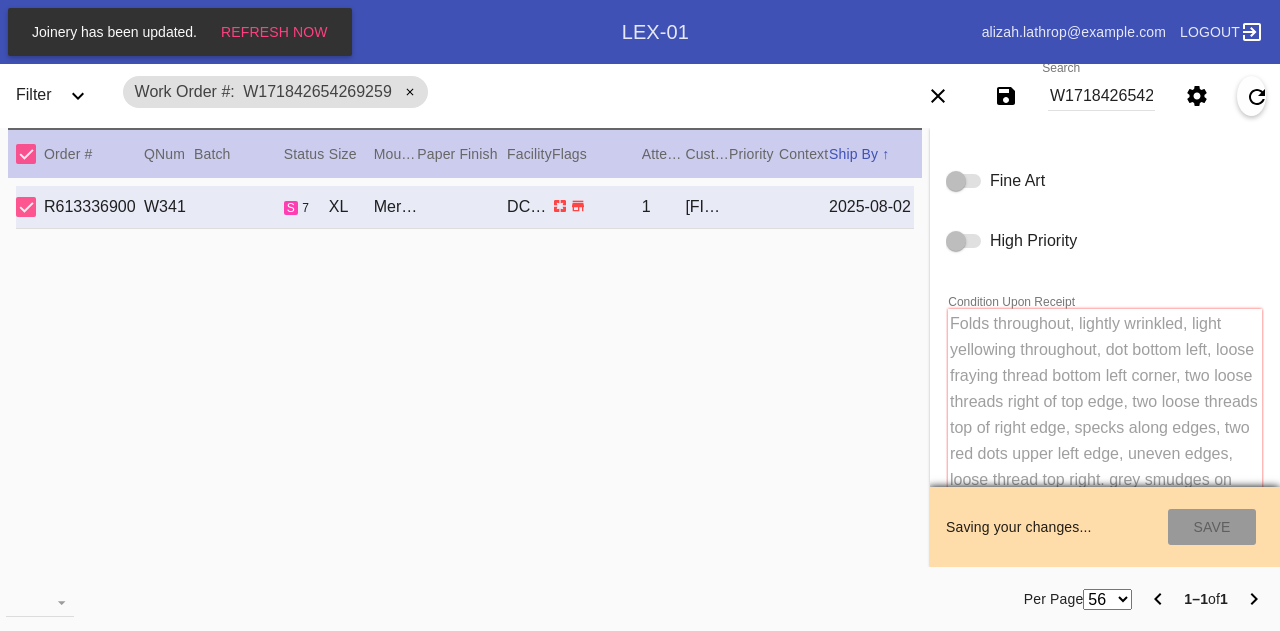 type on "7/31/2025" 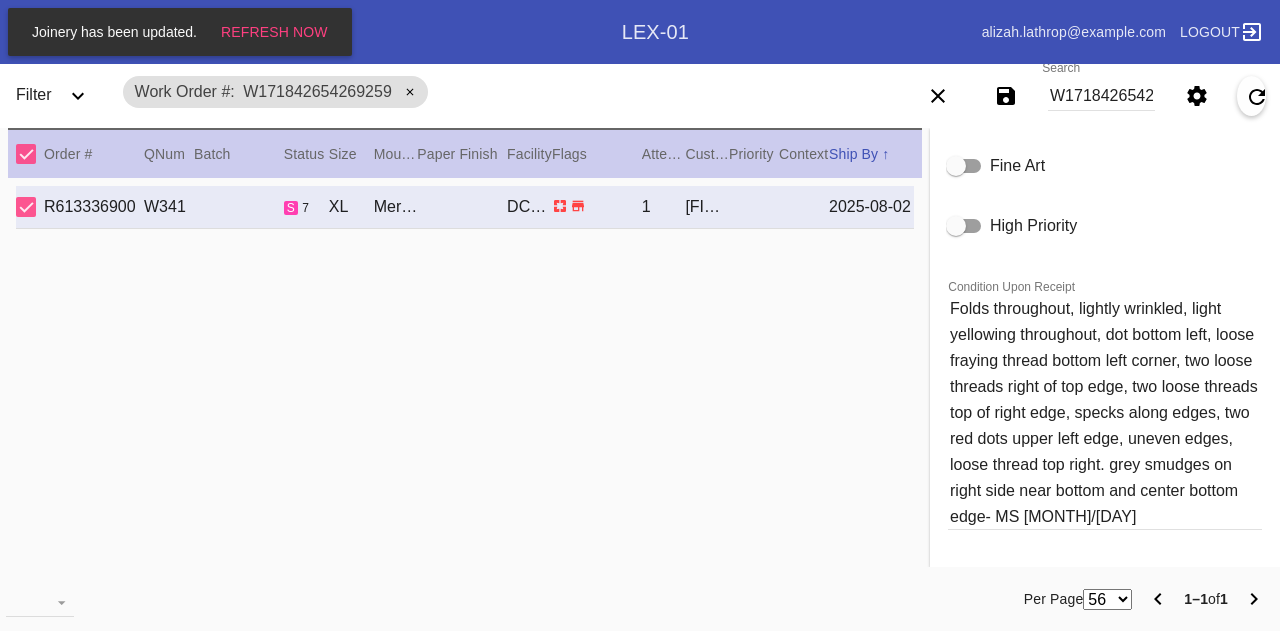 scroll, scrollTop: 1420, scrollLeft: 0, axis: vertical 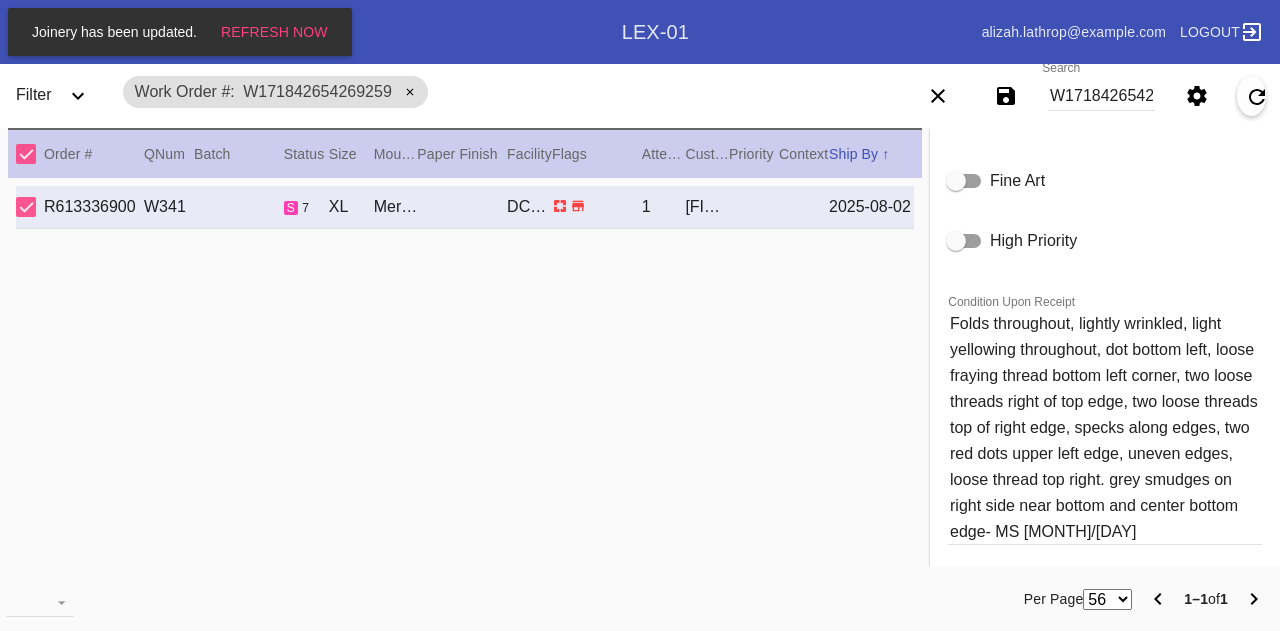 click on "R613336900 W341 s   7 XL Mercer Slim / White DCA-05 1 Kadion DeZee
2025-08-02" at bounding box center (465, 383) 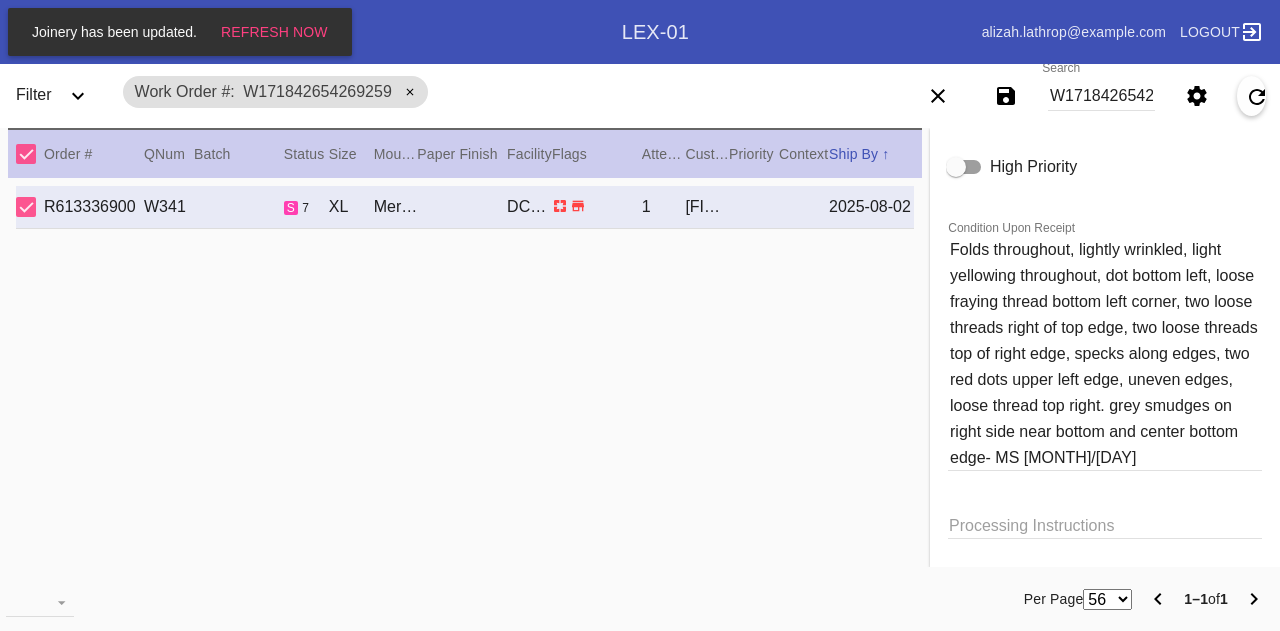 scroll, scrollTop: 1495, scrollLeft: 0, axis: vertical 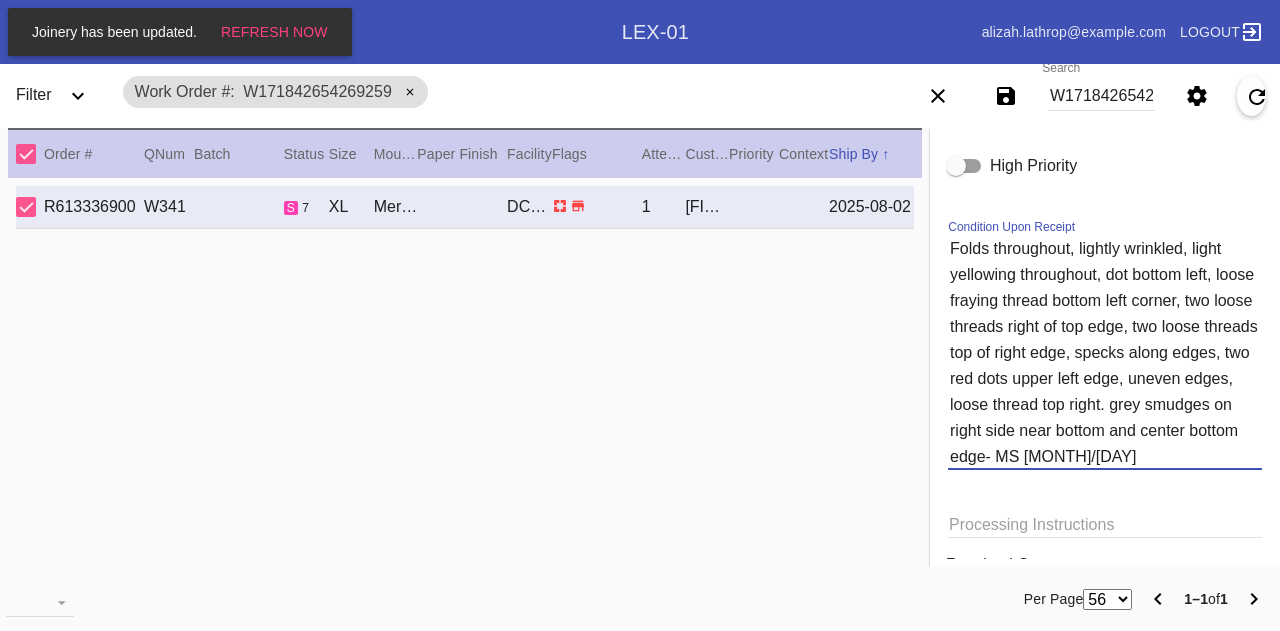 click on "Folds throughout, lightly wrinkled, light yellowing throughout, dot bottom left, loose fraying thread bottom left corner, two loose threads right of top edge, two loose threads top of right edge, specks along edges, two red dots upper left edge, uneven edges, loose thread top right. grey smudges on right side near bottom and center bottom edge- MS 8/1" at bounding box center (1105, 352) 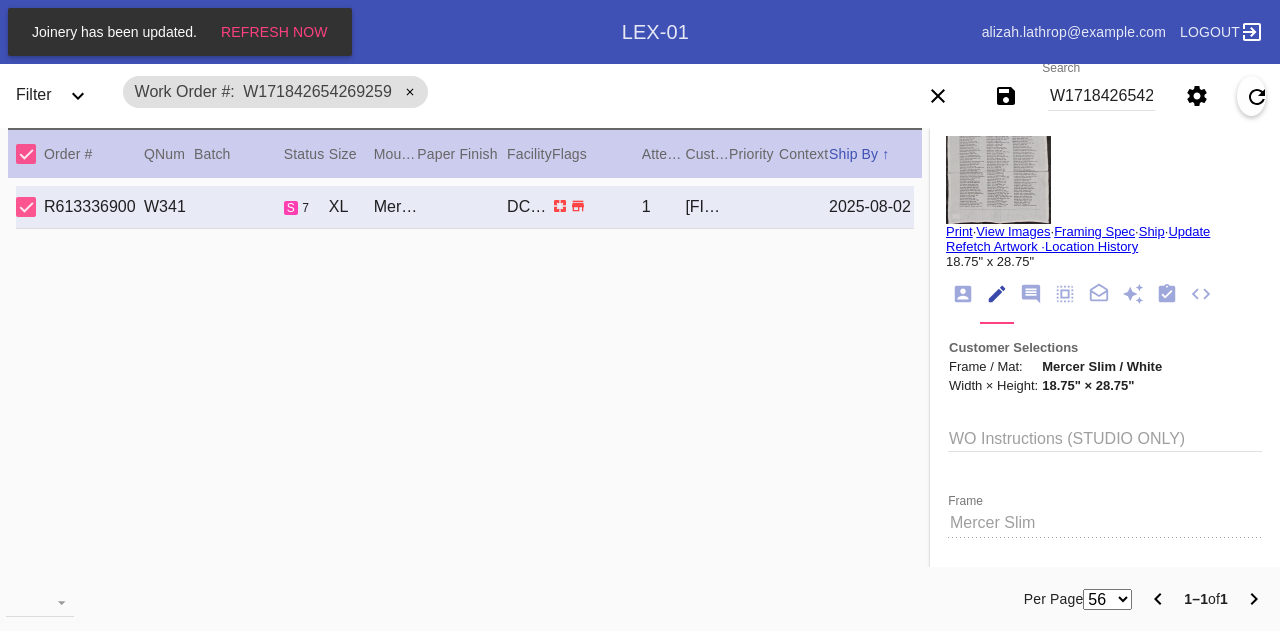 scroll, scrollTop: 67, scrollLeft: 0, axis: vertical 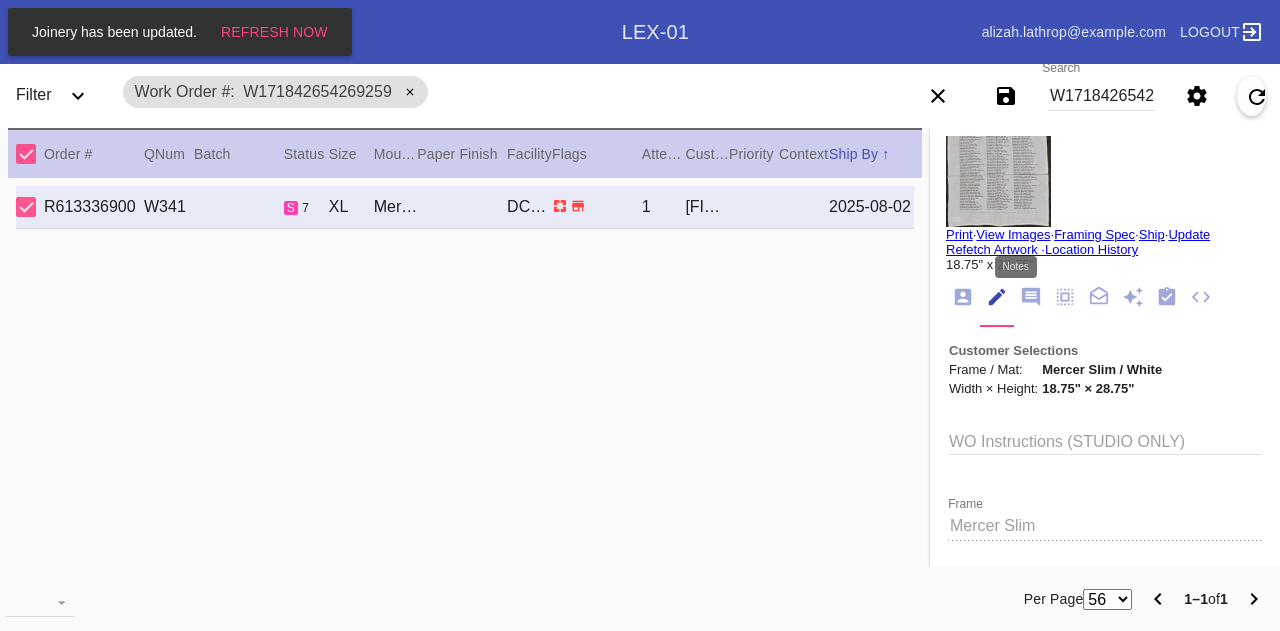 click 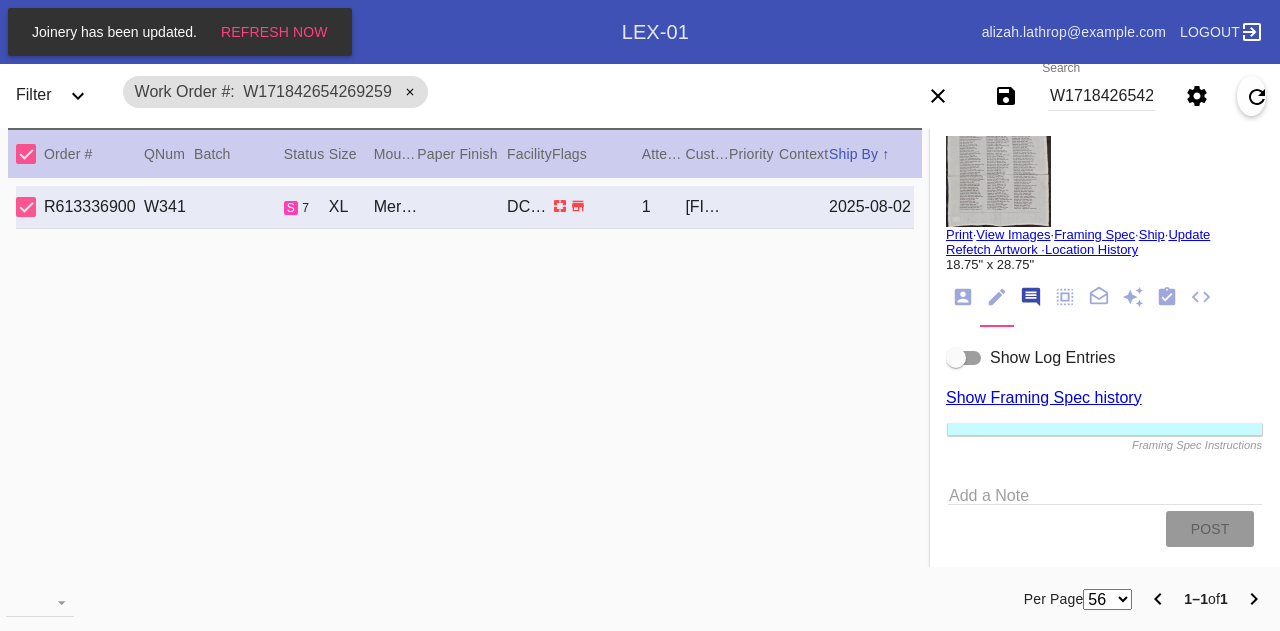scroll, scrollTop: 122, scrollLeft: 0, axis: vertical 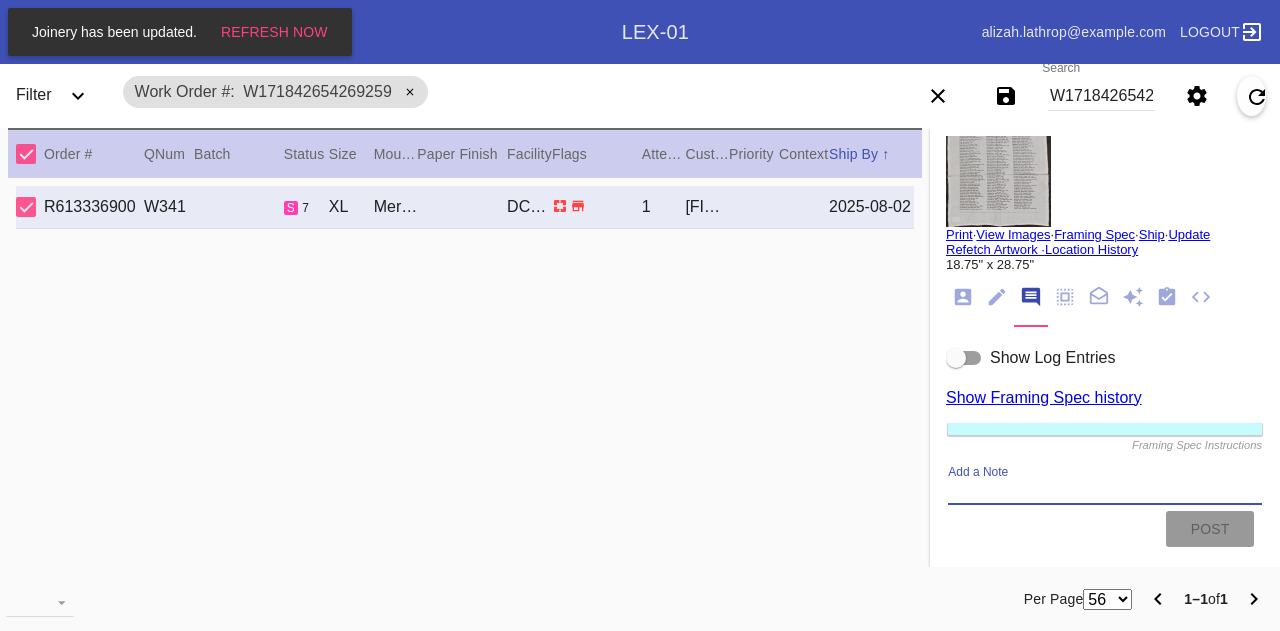 click on "Add a Note" at bounding box center [1105, 492] 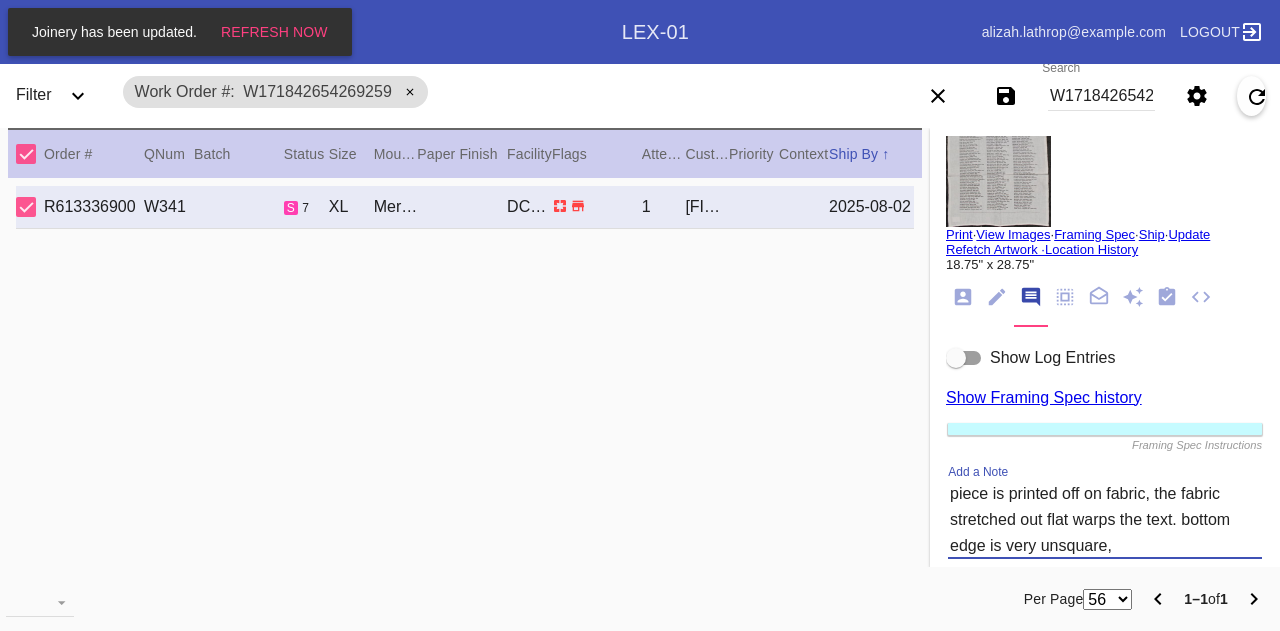 click on "piece is printed off on fabric, the fabric stretched out flat warps the text. bottom edge is very unsquare," at bounding box center (1105, 519) 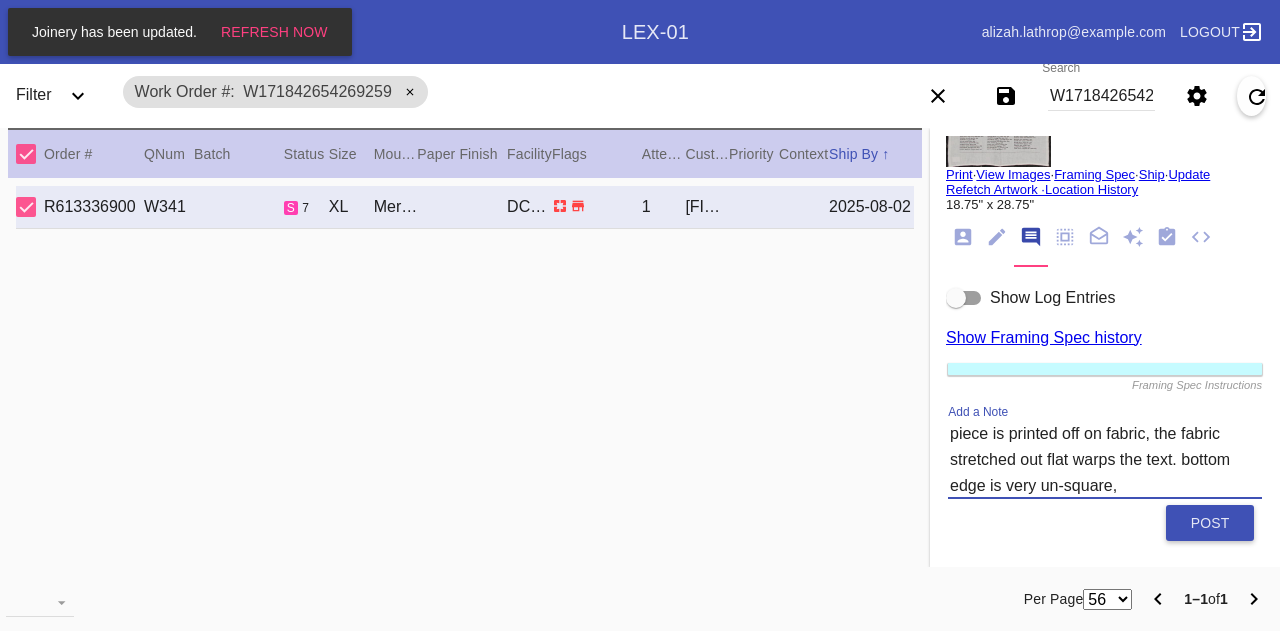 scroll, scrollTop: 144, scrollLeft: 0, axis: vertical 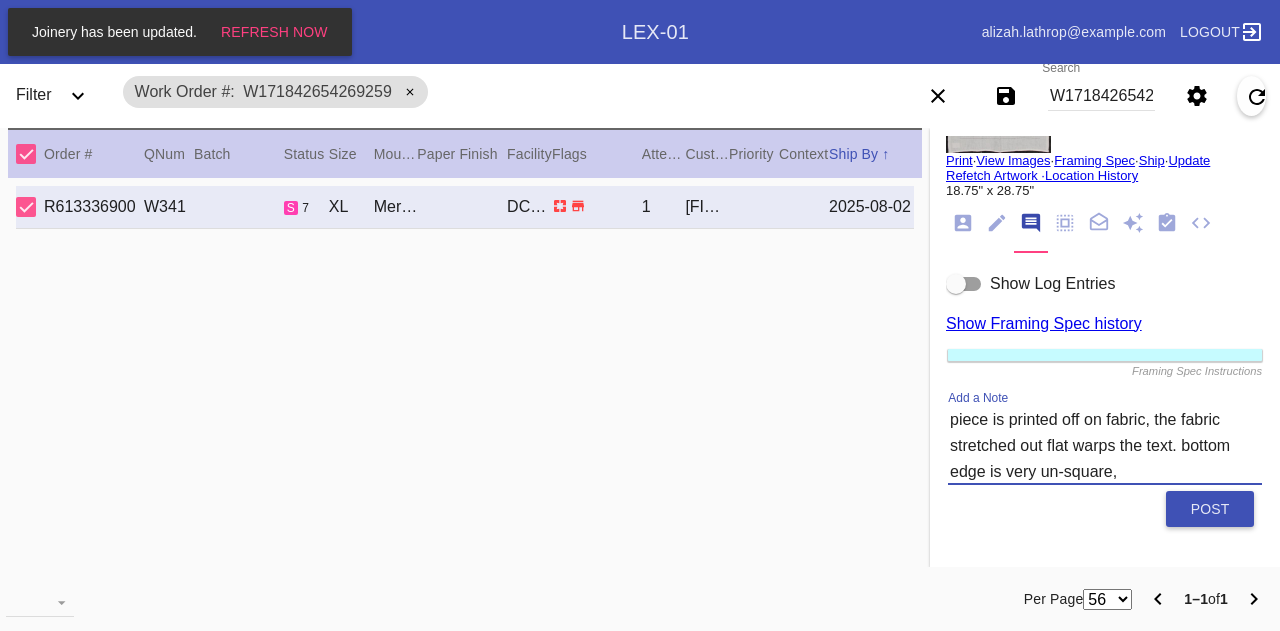 click at bounding box center (1105, 485) 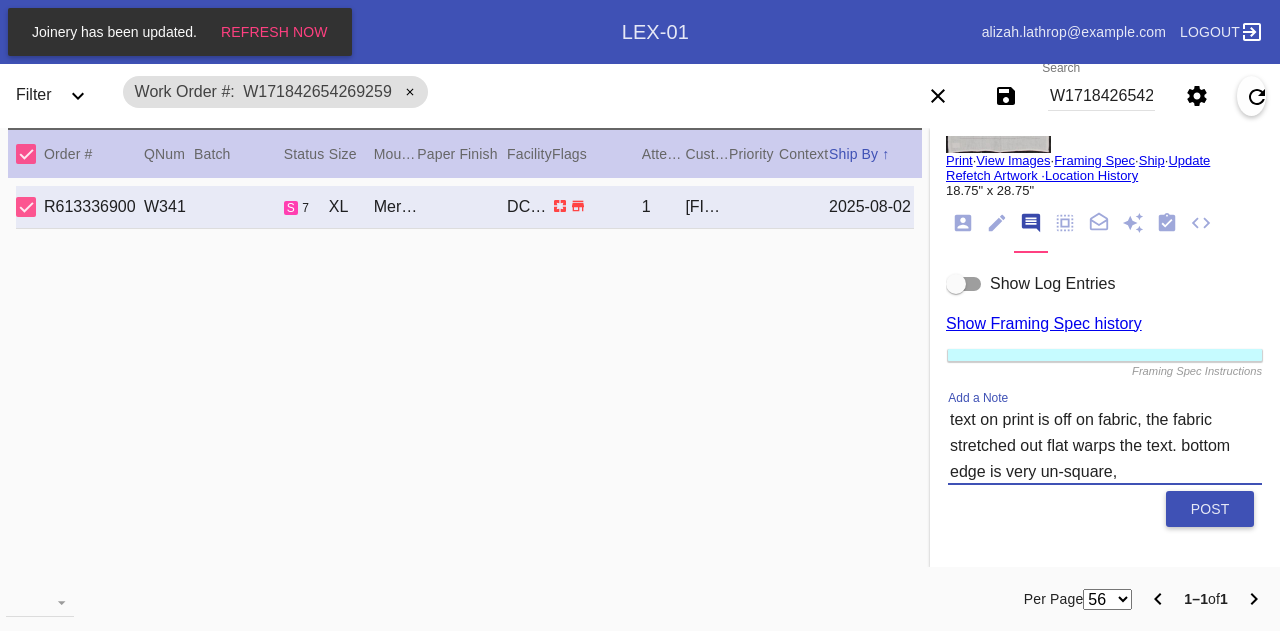 click on "text on print is off on fabric, the fabric stretched out flat warps the text. bottom edge is very un-square," at bounding box center [1105, 445] 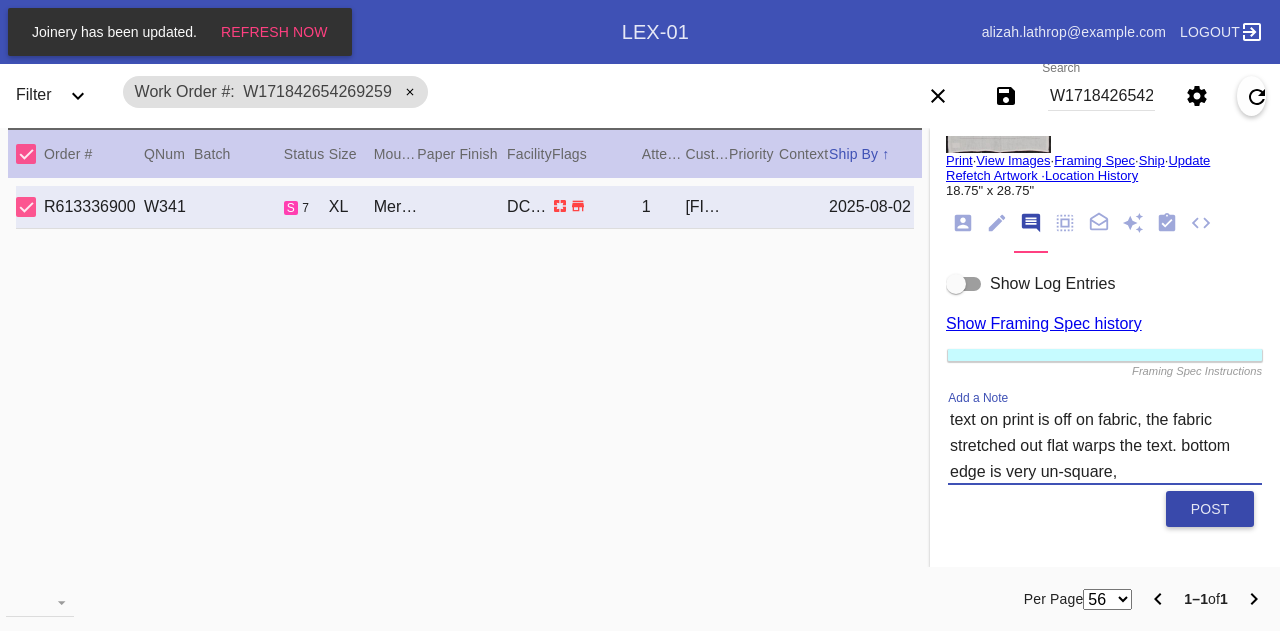 type on "text on print is off on fabric, the fabric stretched out flat warps the text. bottom edge is very un-square," 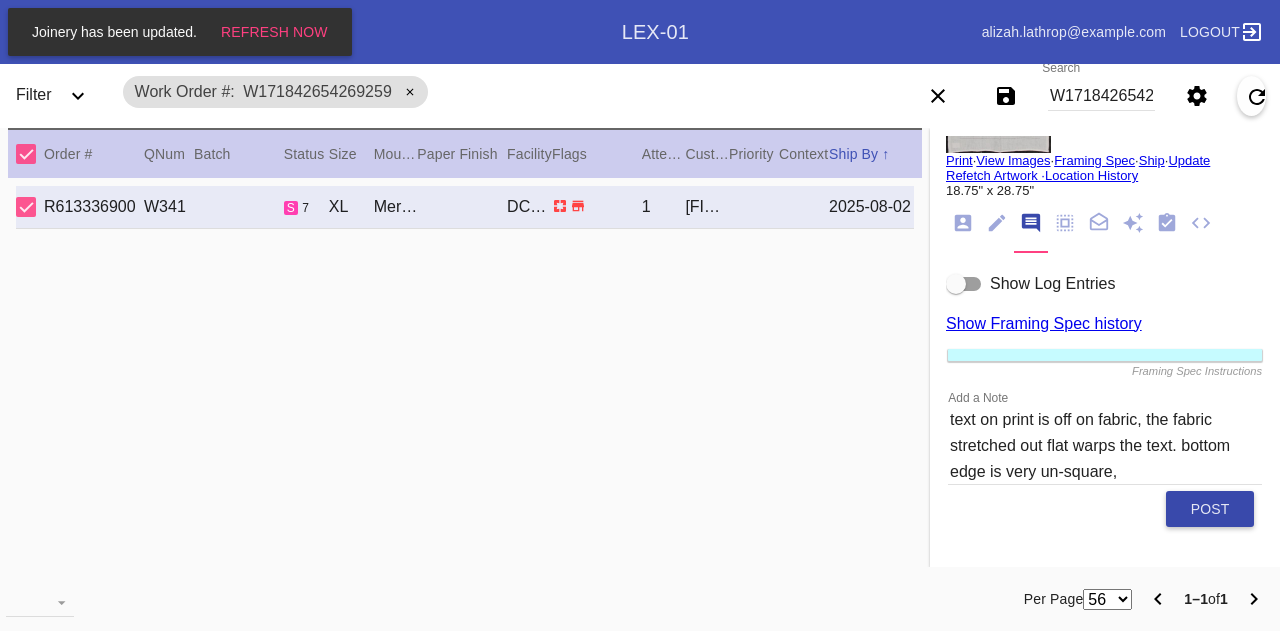 type 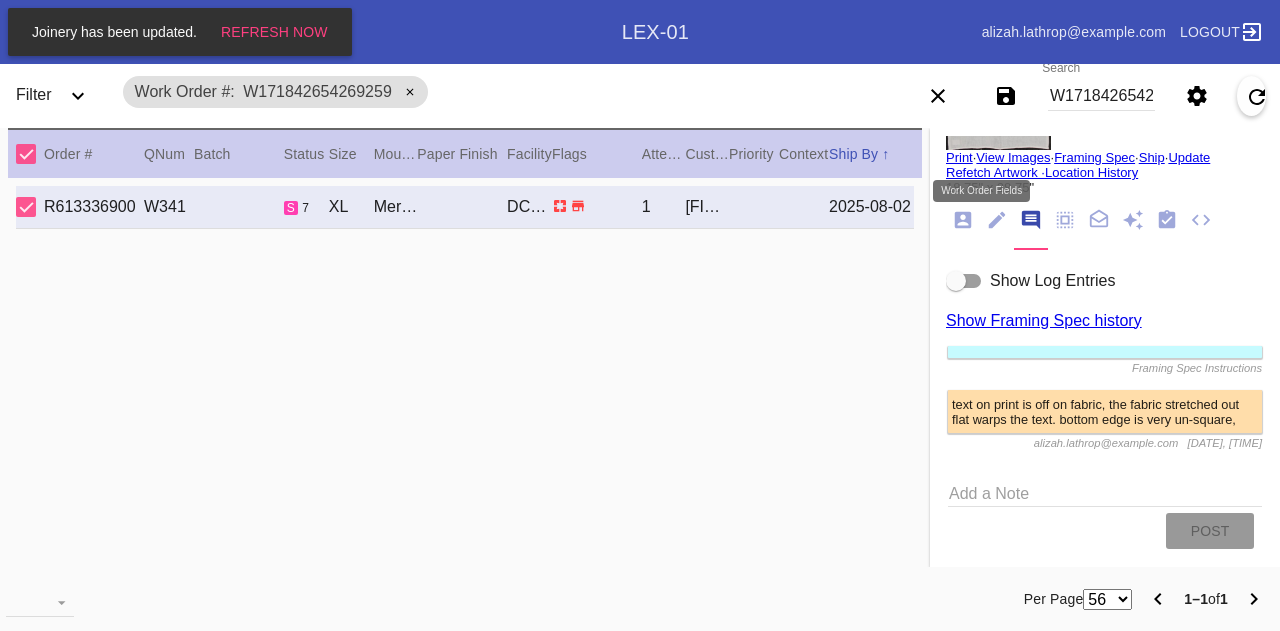 click 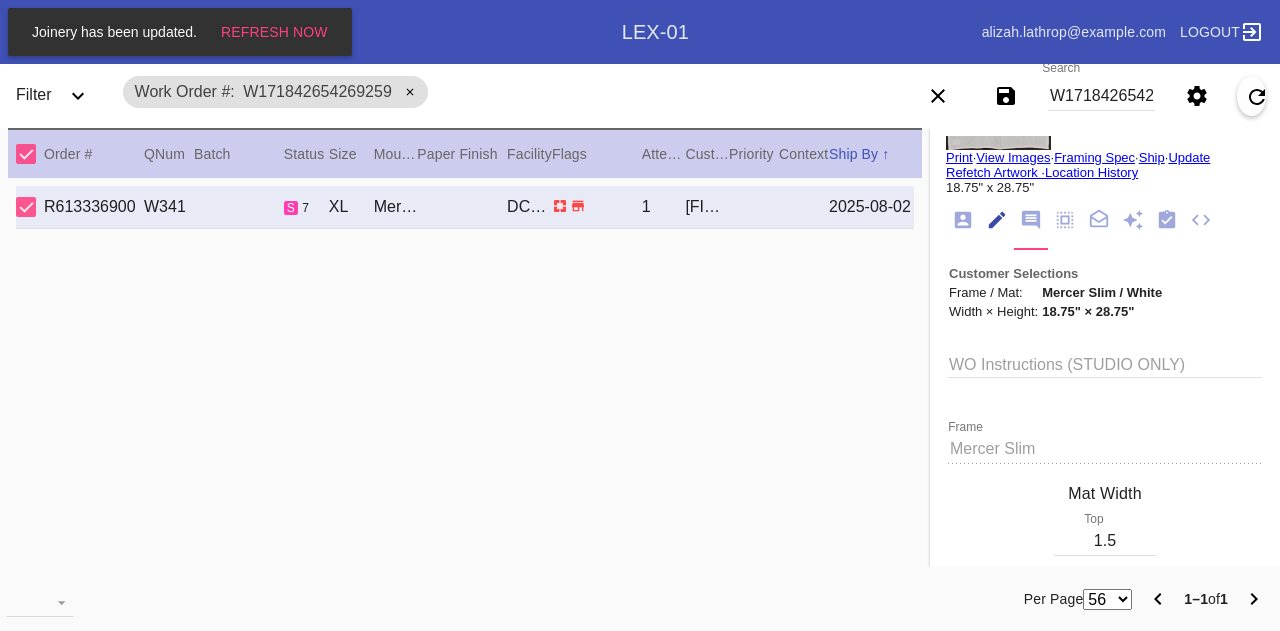 scroll, scrollTop: 73, scrollLeft: 0, axis: vertical 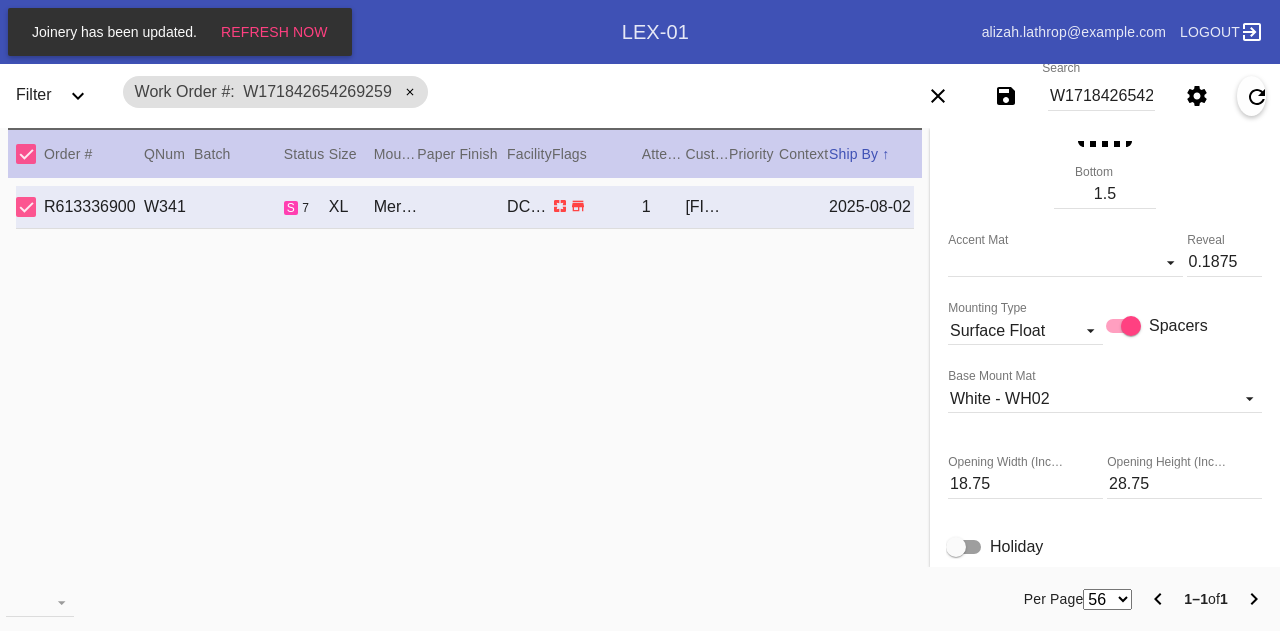 click on "28.75" at bounding box center [1184, 484] 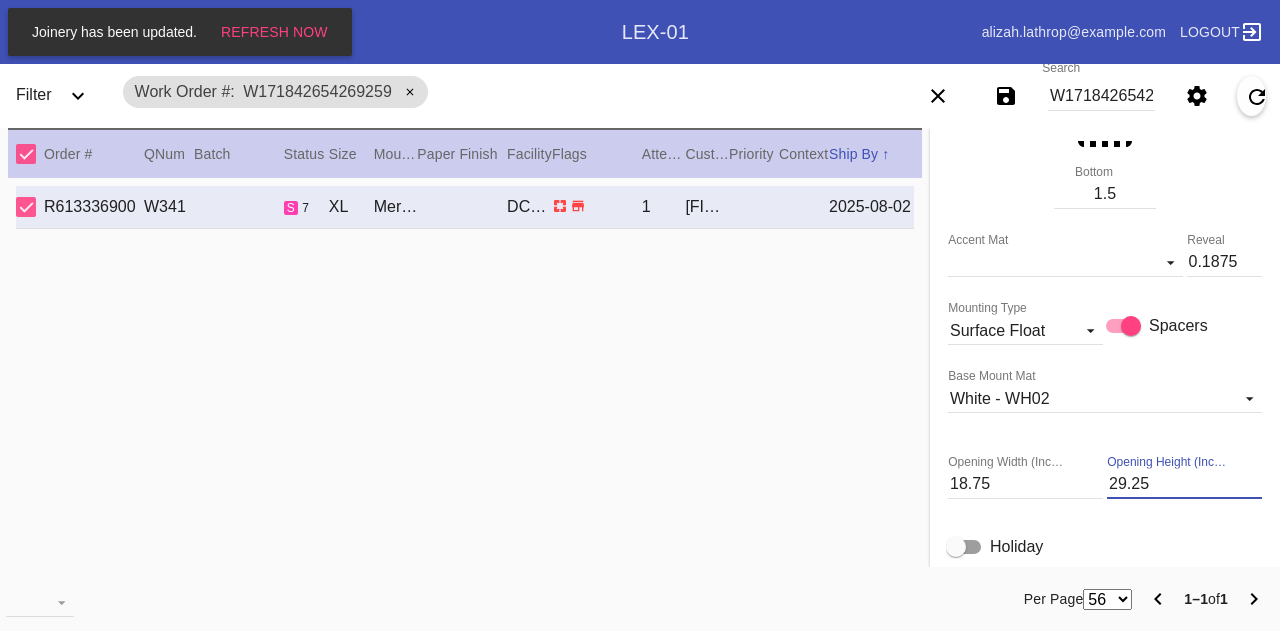 type on "29.25" 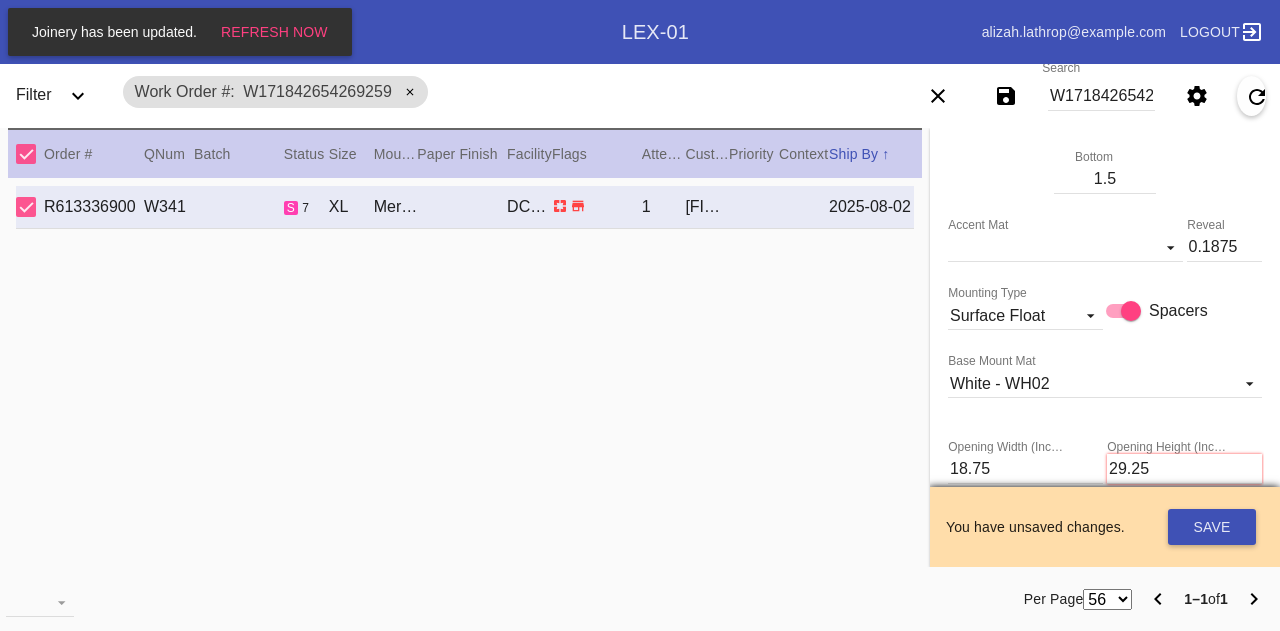 scroll, scrollTop: 634, scrollLeft: 0, axis: vertical 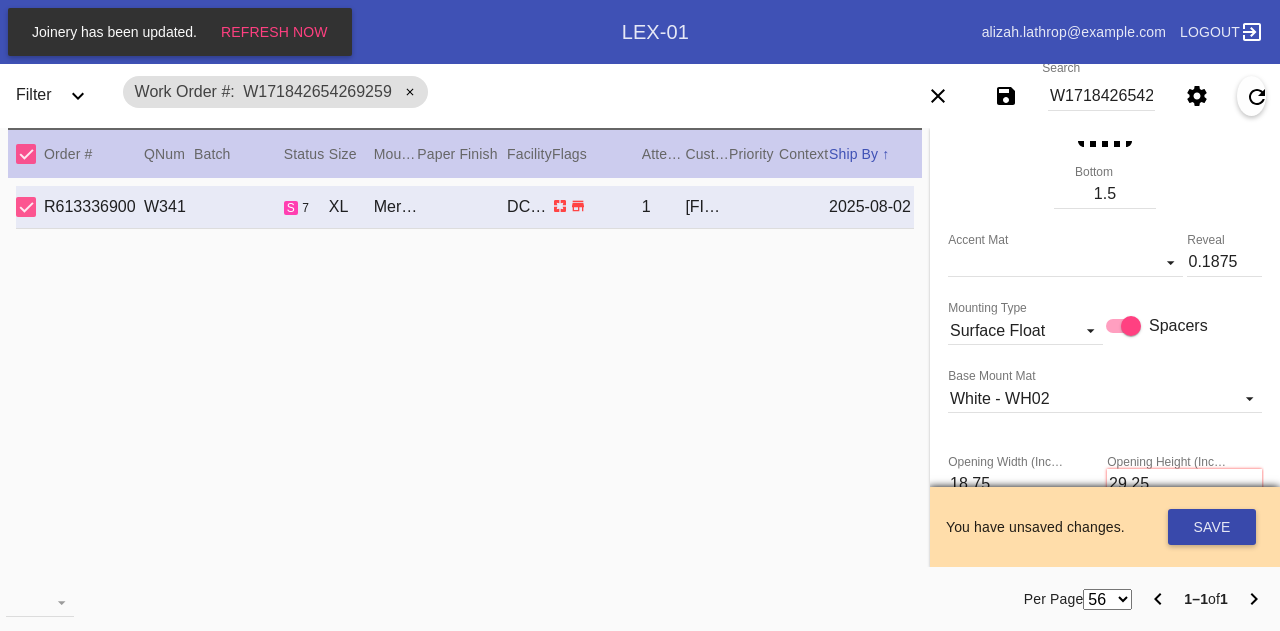 click on "Save" at bounding box center (1212, 527) 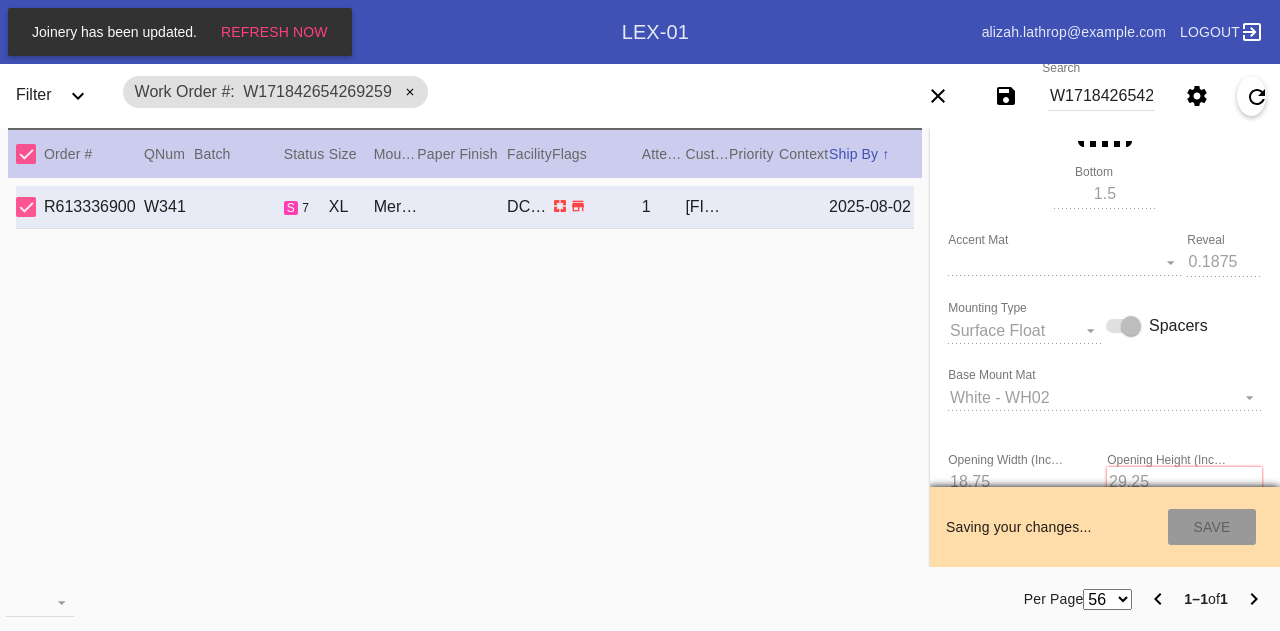 type on "7/30/2025" 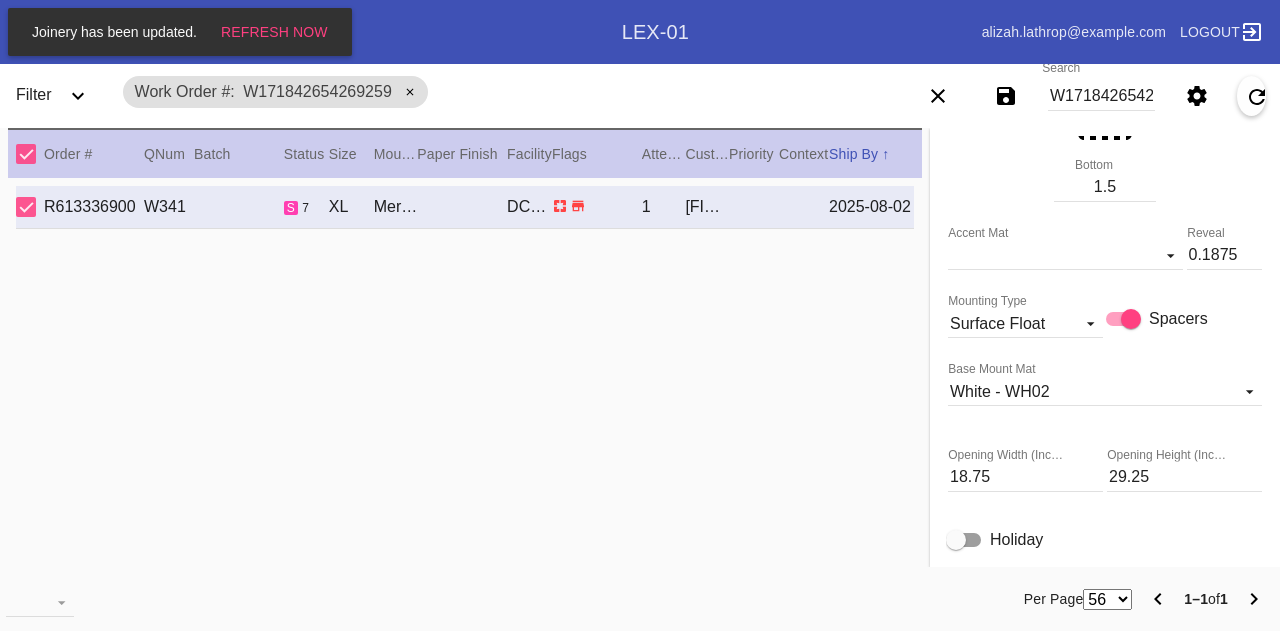 scroll, scrollTop: 626, scrollLeft: 0, axis: vertical 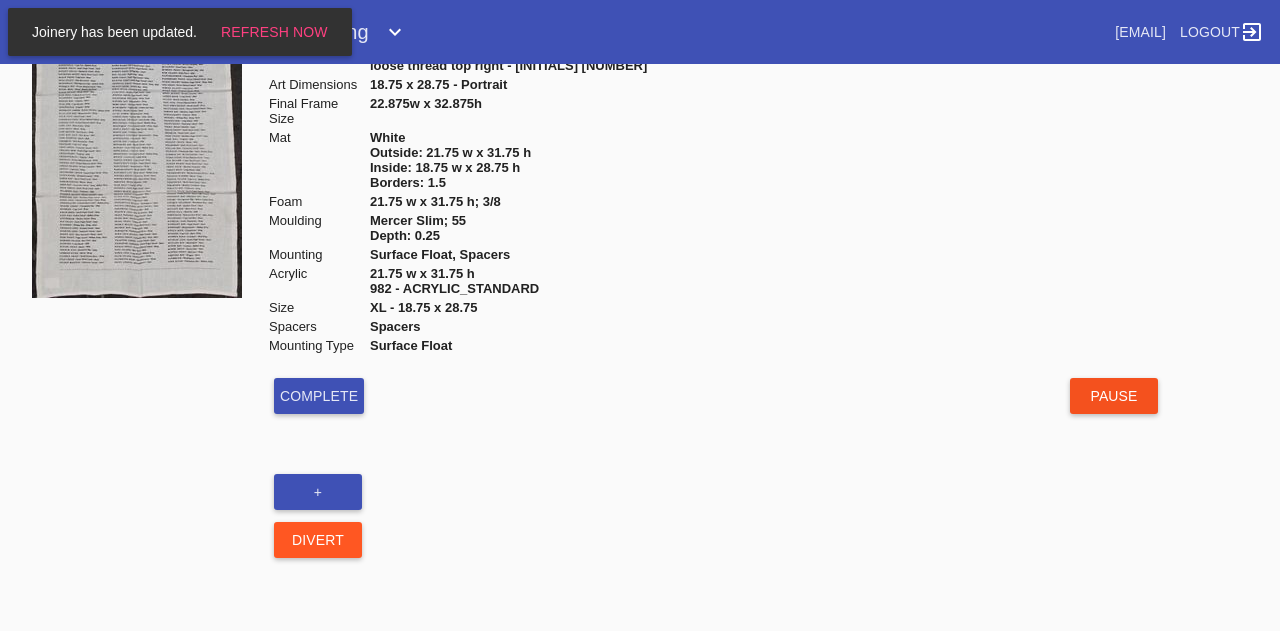 click on "Pause" at bounding box center [1114, 396] 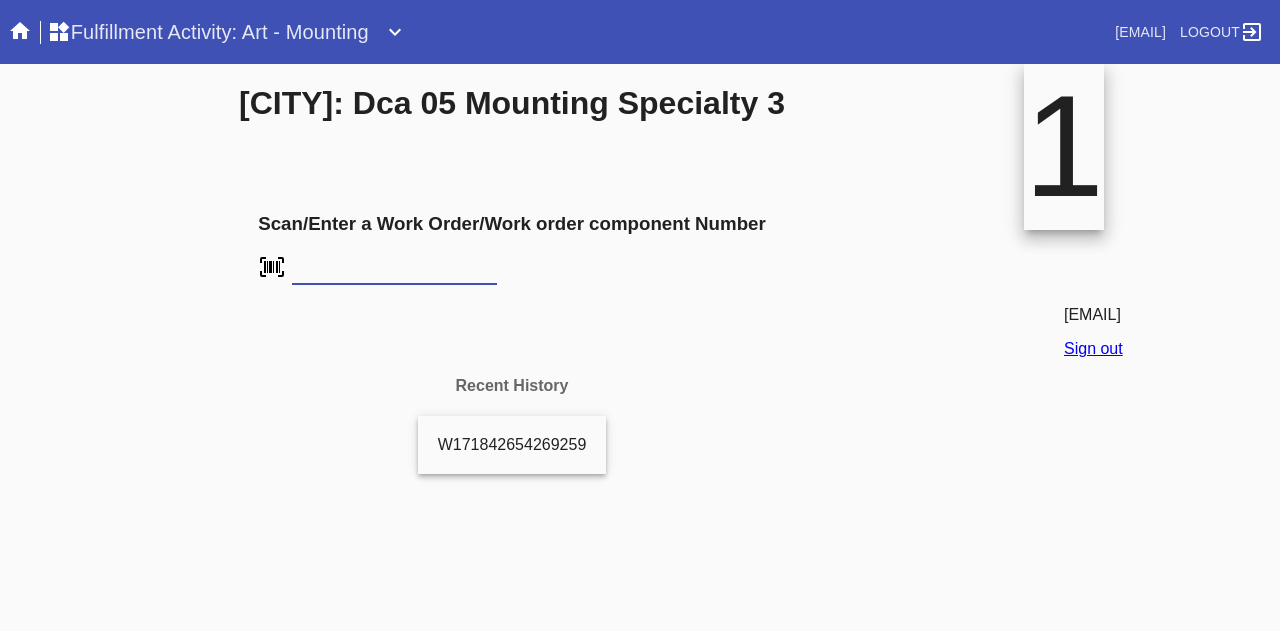 scroll, scrollTop: 0, scrollLeft: 0, axis: both 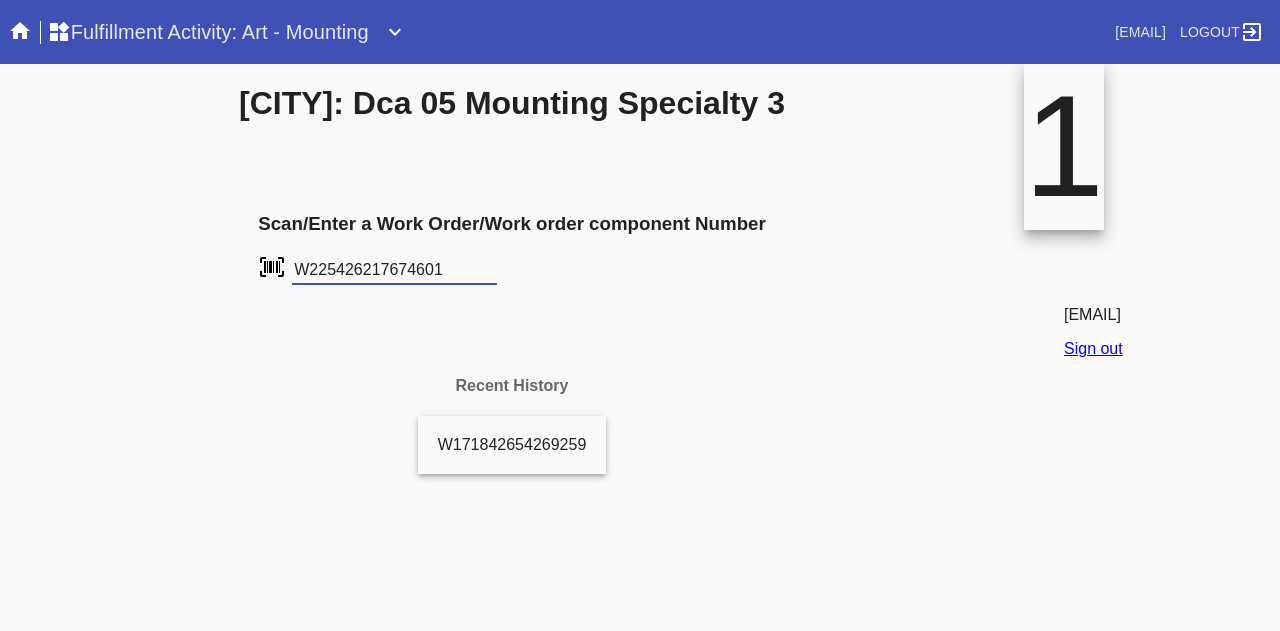 type on "W225426217674601" 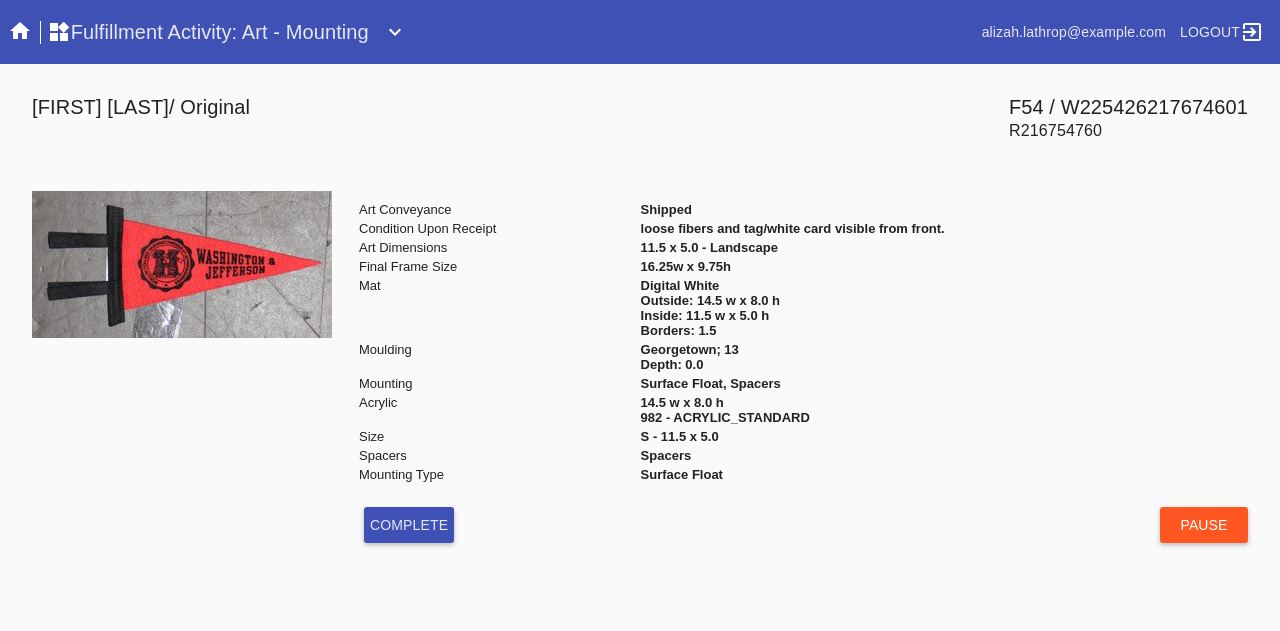 scroll, scrollTop: 0, scrollLeft: 0, axis: both 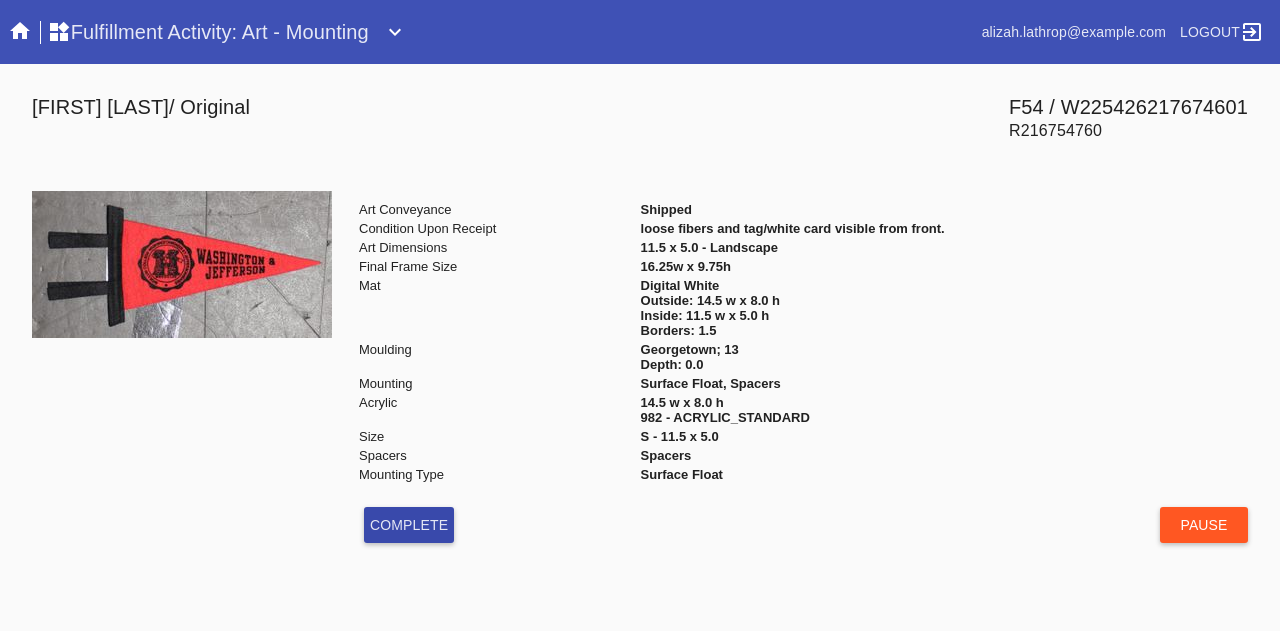 click on "Complete" at bounding box center [409, 525] 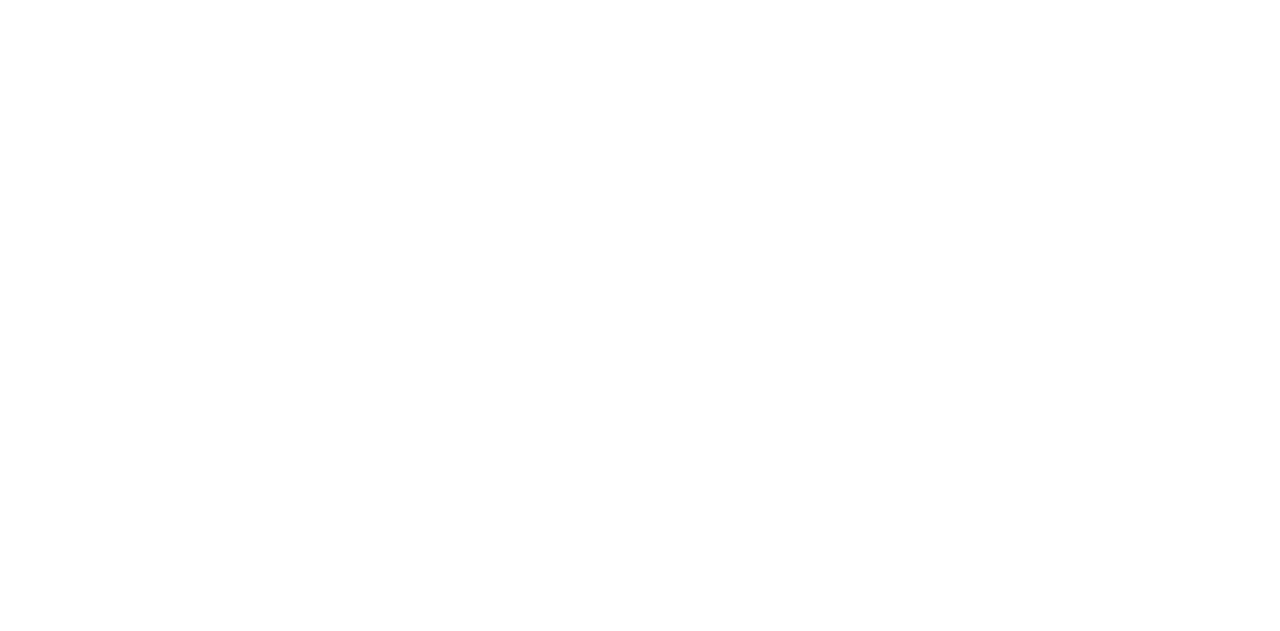 scroll, scrollTop: 0, scrollLeft: 0, axis: both 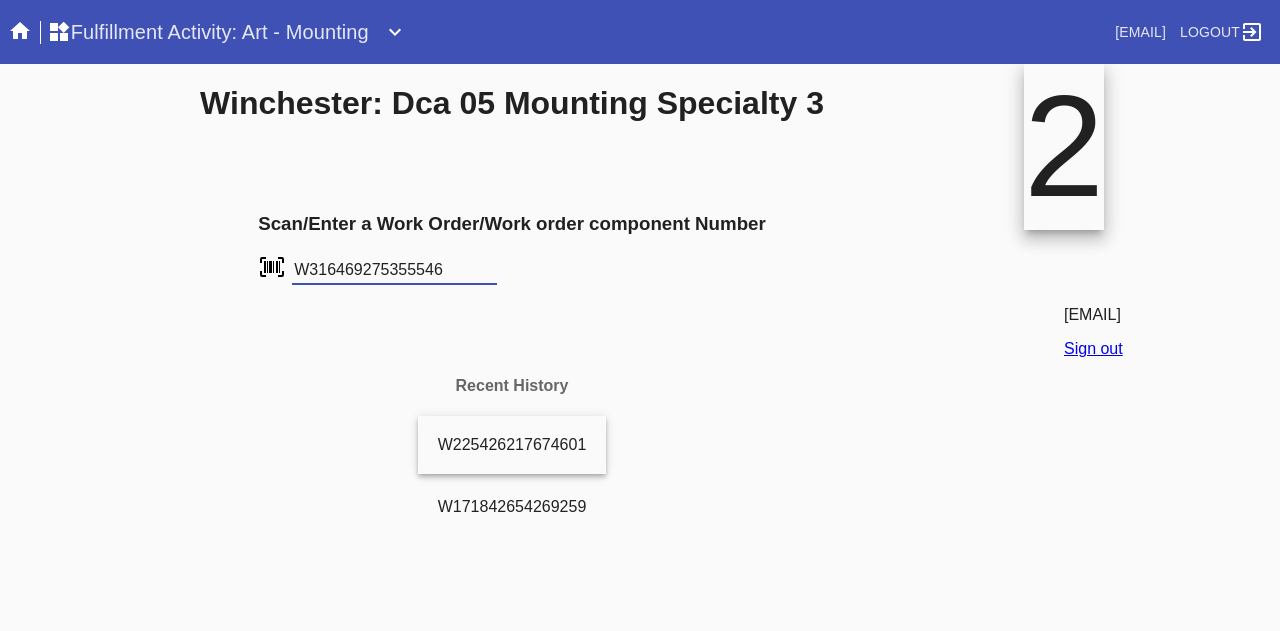 type on "W316469275355546" 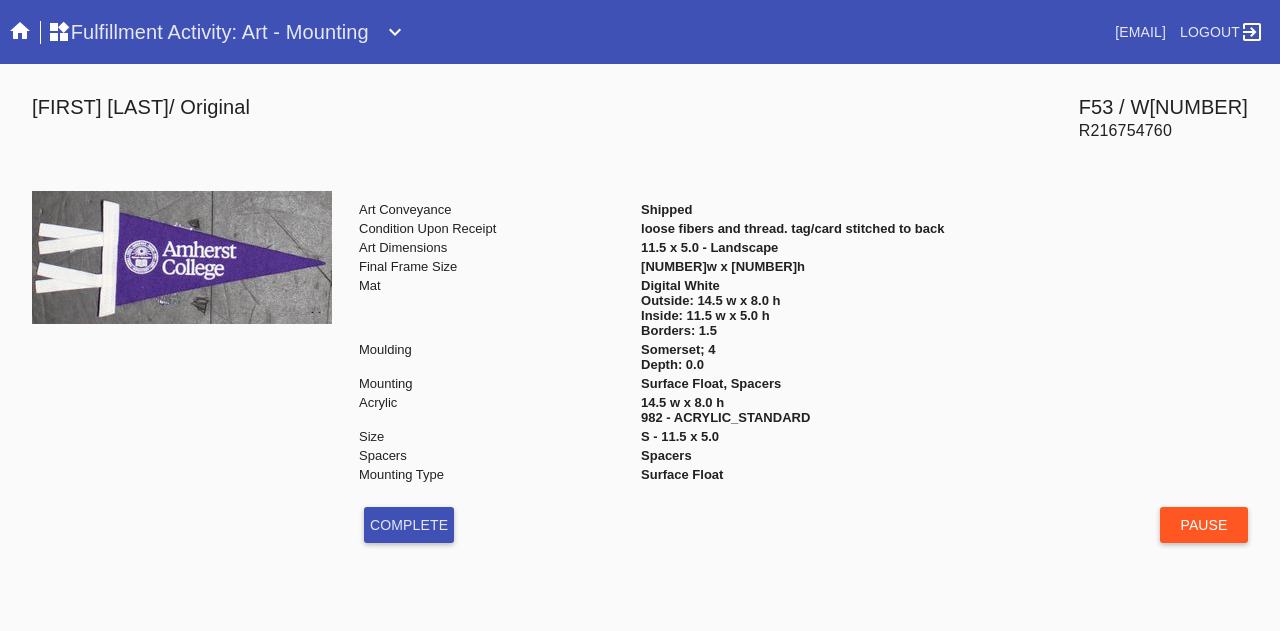 scroll, scrollTop: 0, scrollLeft: 0, axis: both 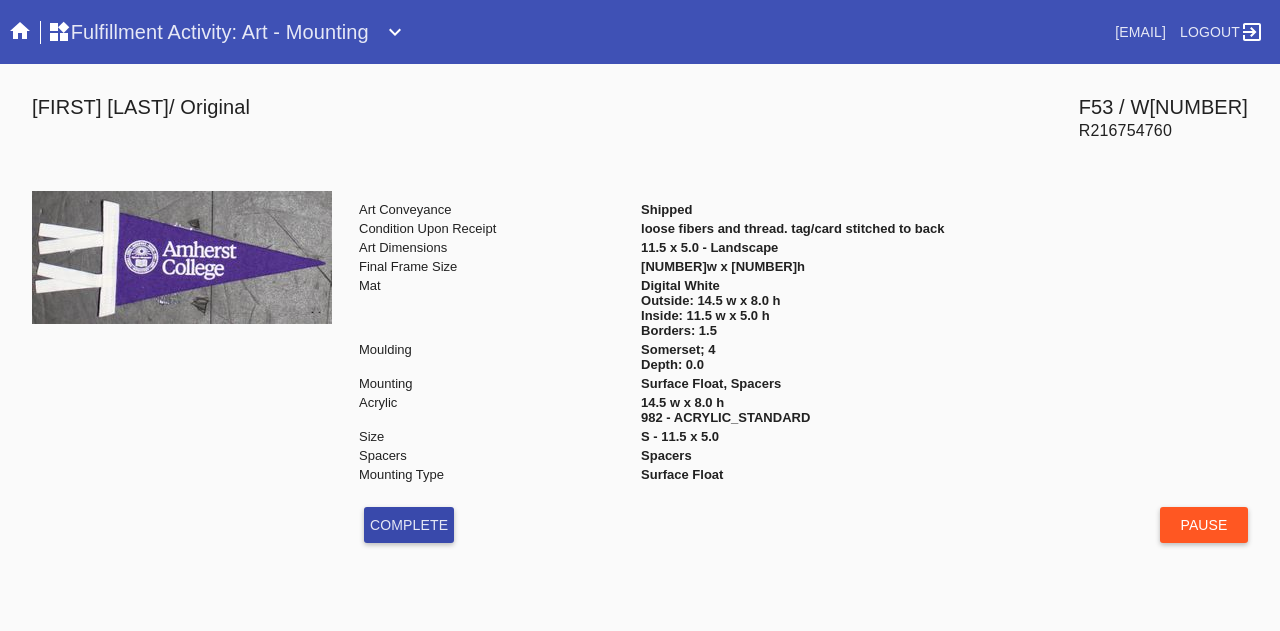 click on "Complete" at bounding box center [409, 525] 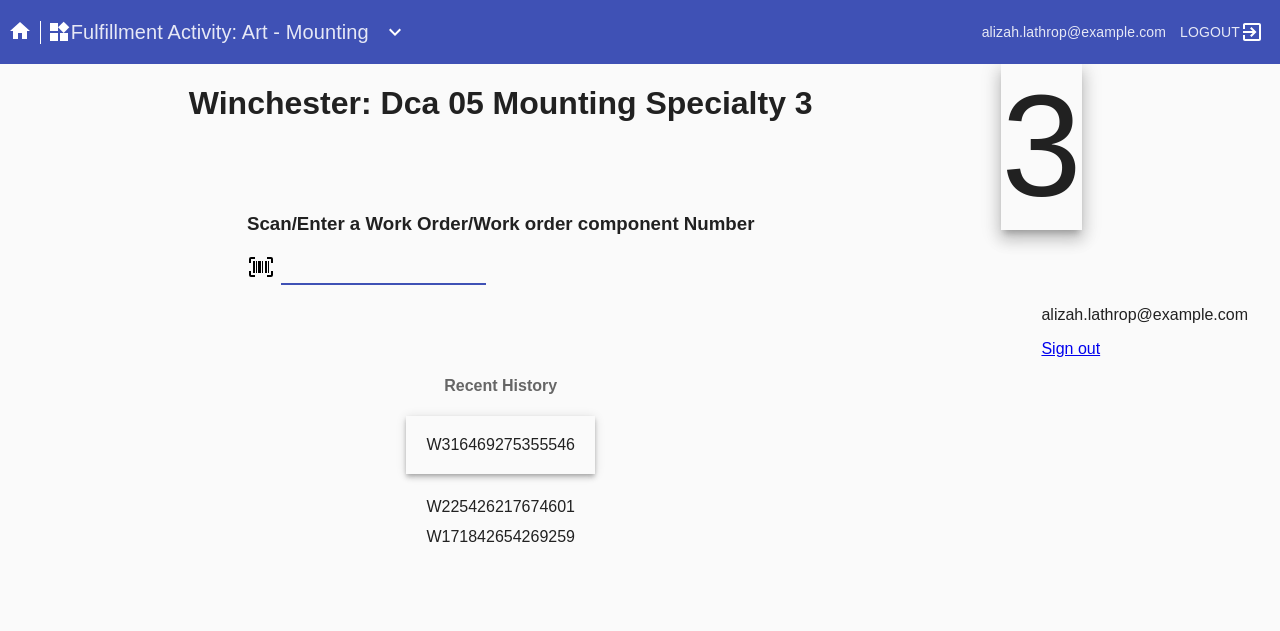 scroll, scrollTop: 0, scrollLeft: 0, axis: both 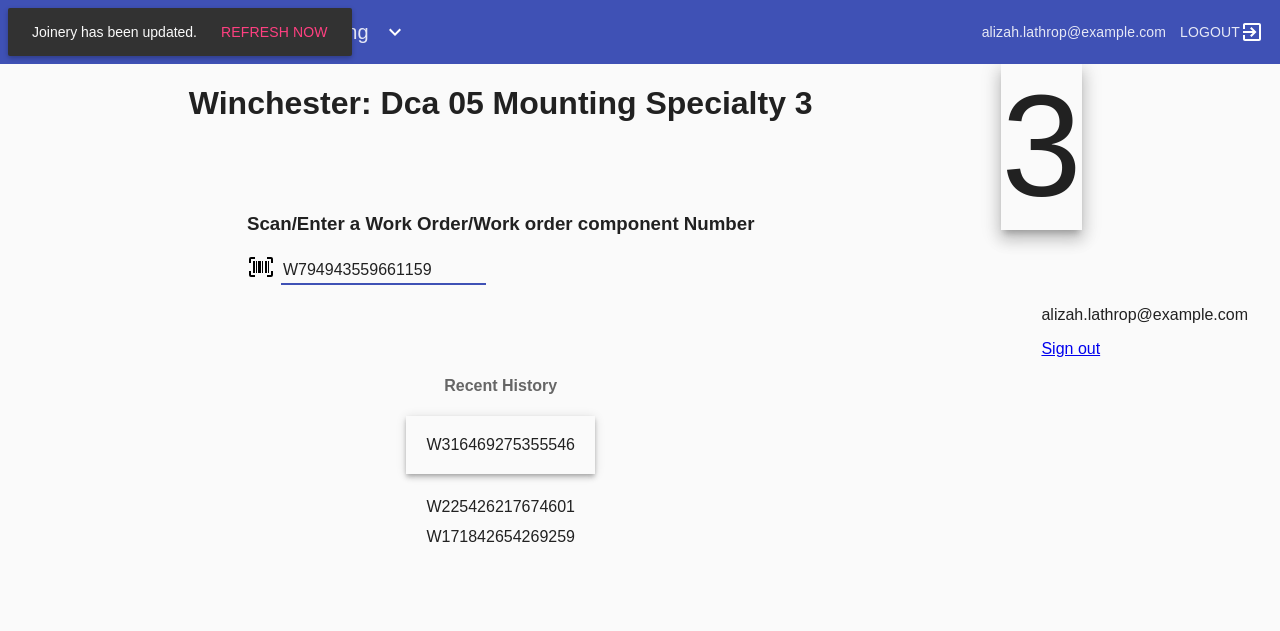 type on "W794943559661159" 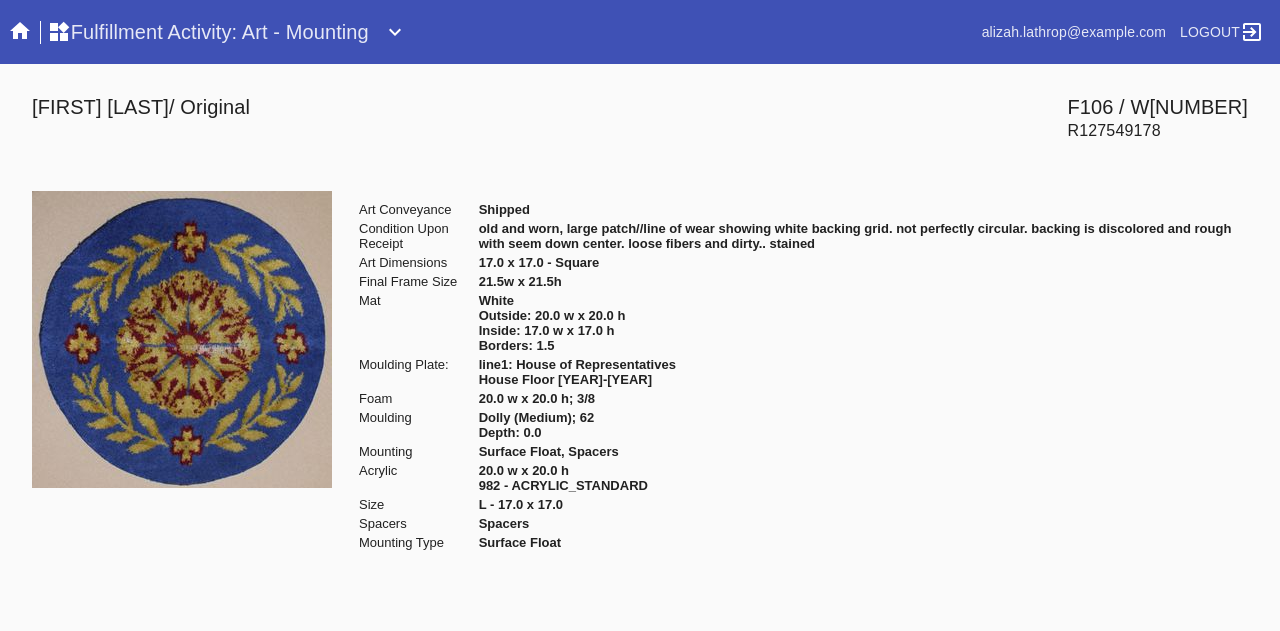 scroll, scrollTop: 0, scrollLeft: 0, axis: both 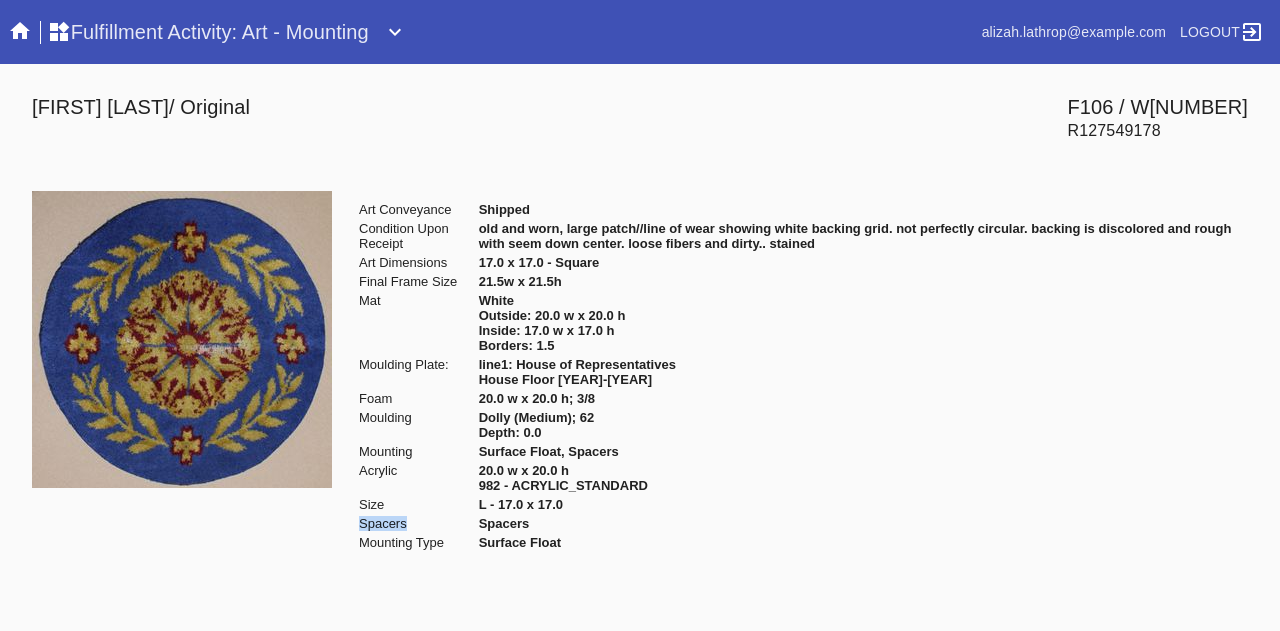 drag, startPoint x: 0, startPoint y: 0, endPoint x: 452, endPoint y: 529, distance: 695.8053 